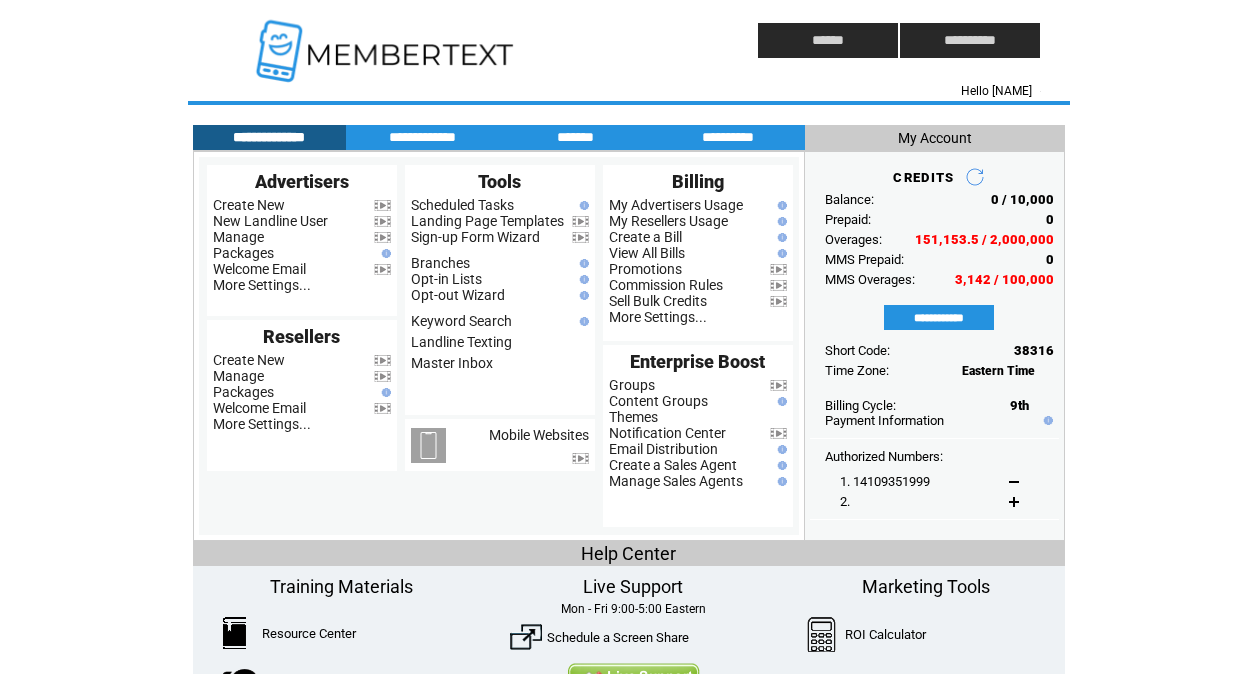 scroll, scrollTop: 0, scrollLeft: 0, axis: both 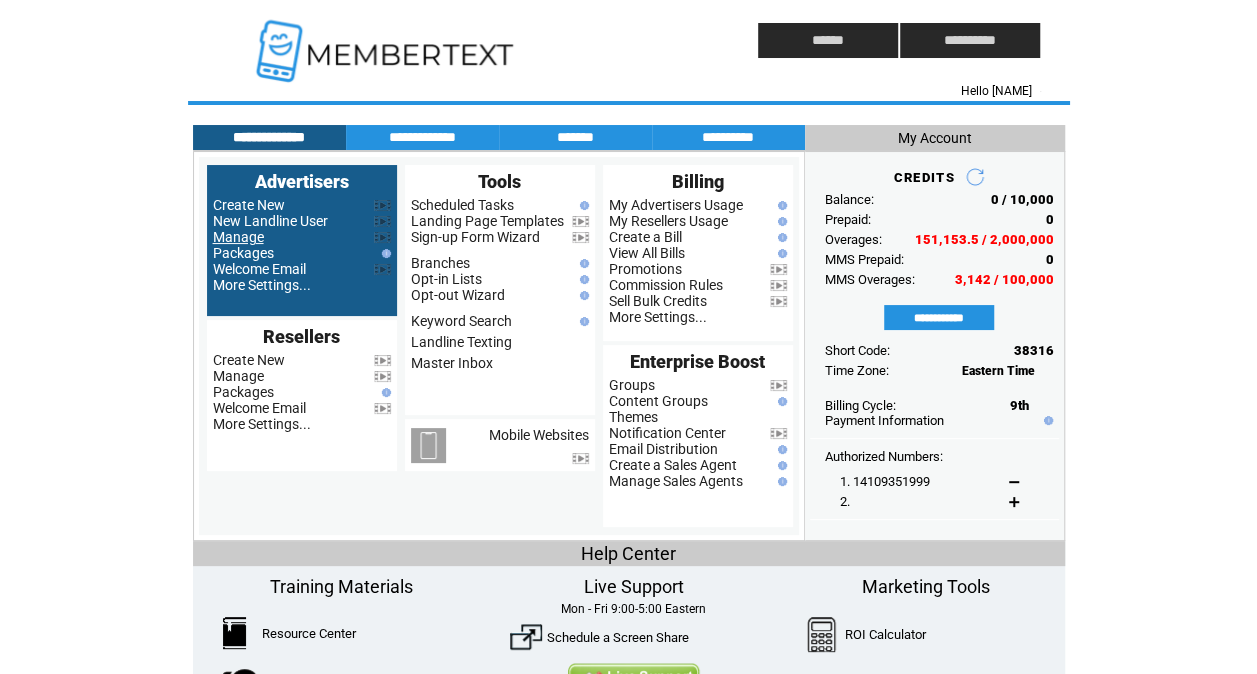 click on "Manage" at bounding box center [238, 237] 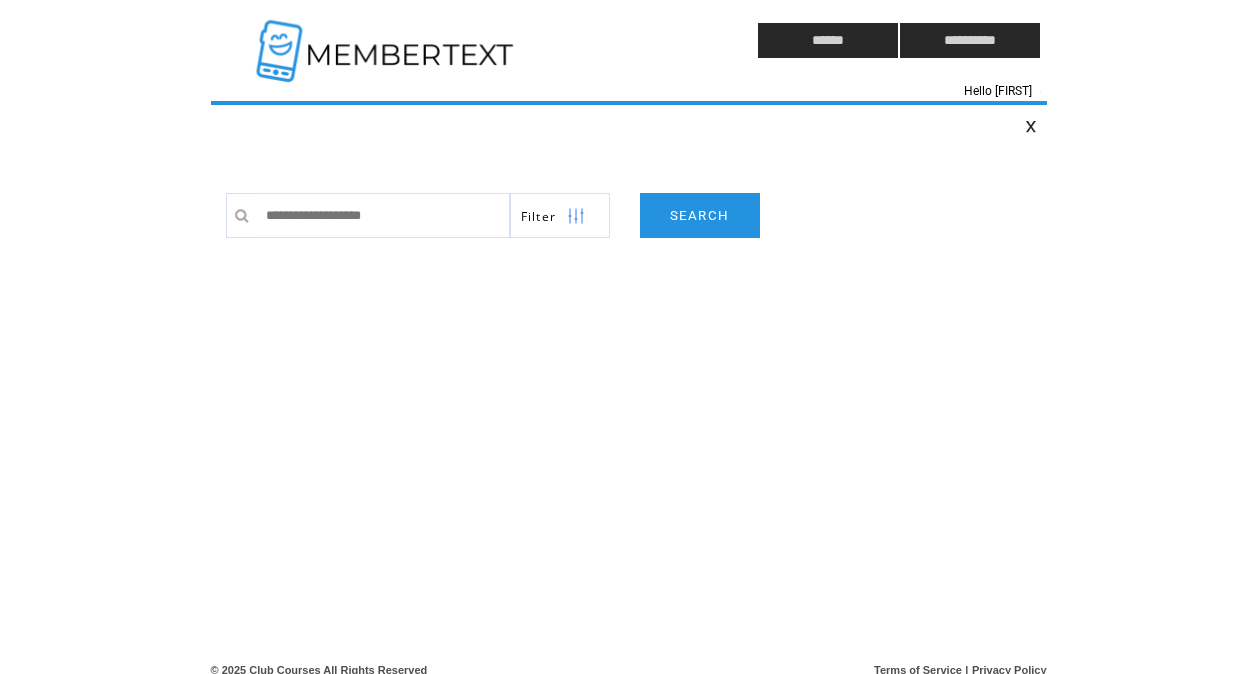 scroll, scrollTop: 0, scrollLeft: 0, axis: both 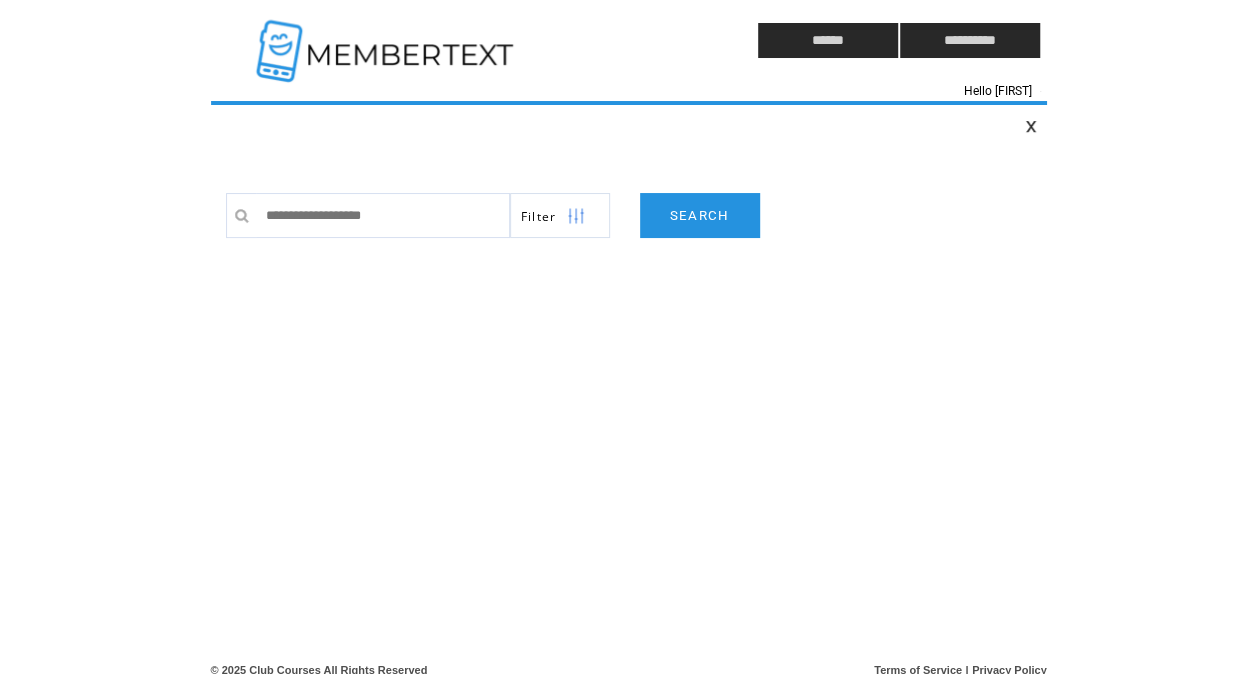 click at bounding box center [383, 215] 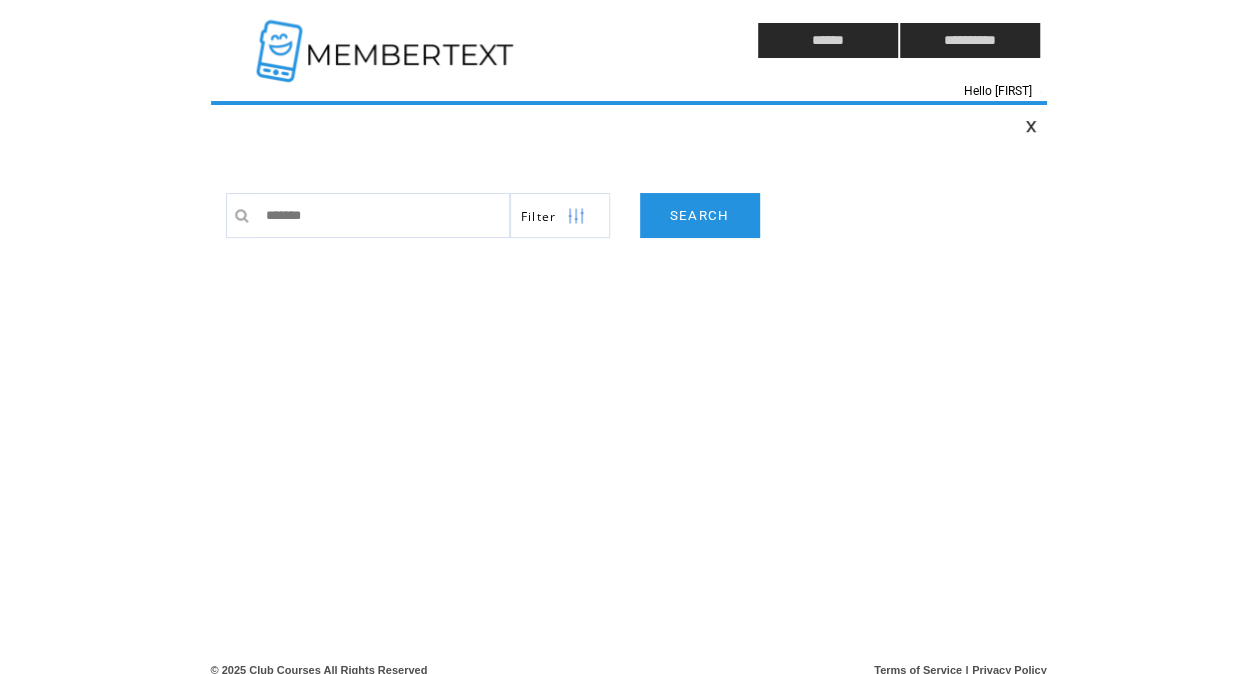 type on "********" 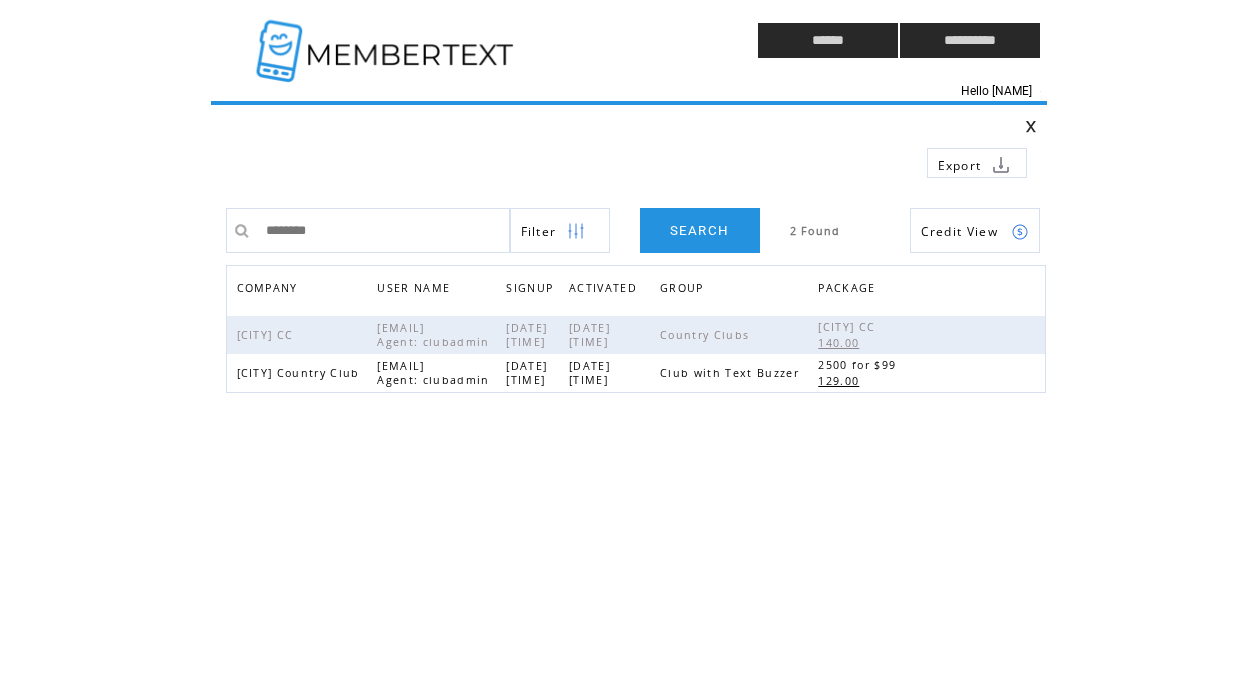 scroll, scrollTop: 0, scrollLeft: 0, axis: both 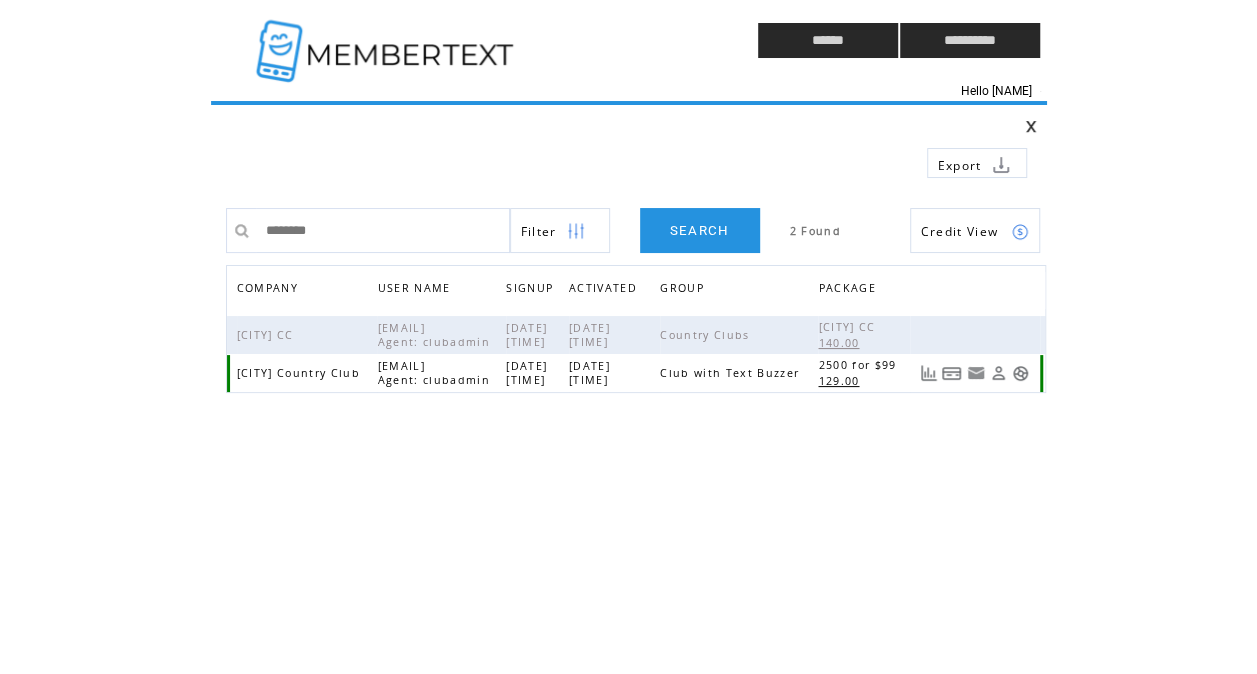click at bounding box center [1020, 373] 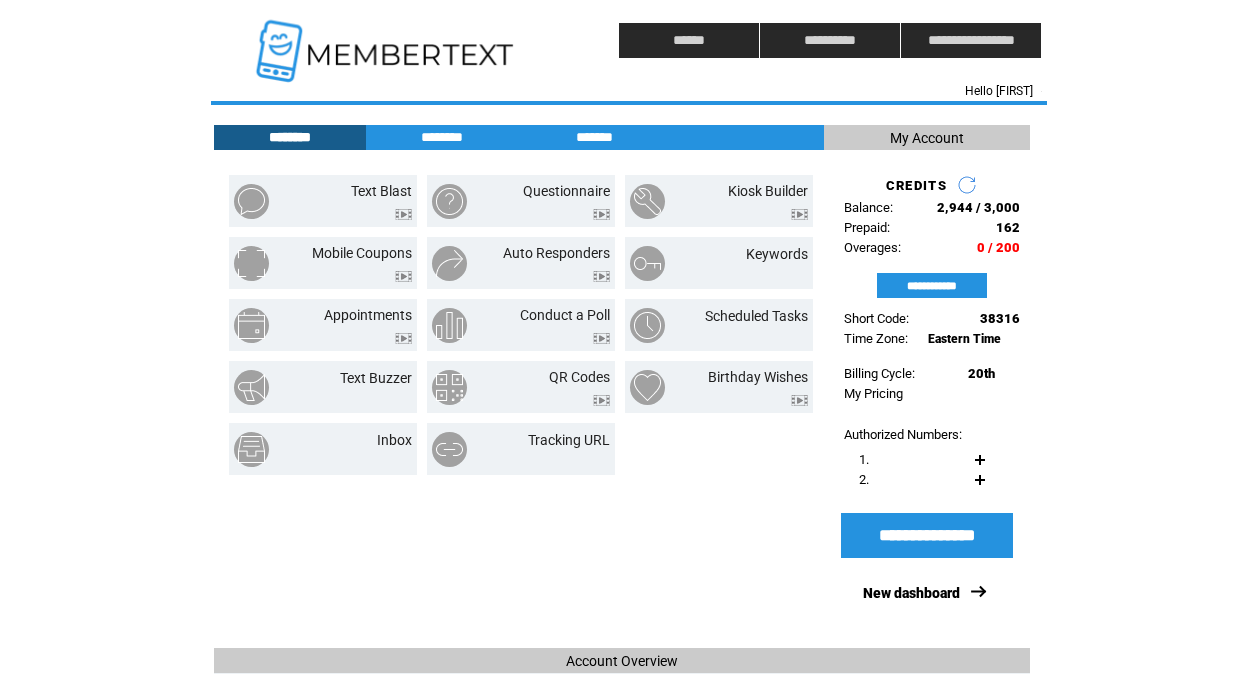 scroll, scrollTop: 0, scrollLeft: 0, axis: both 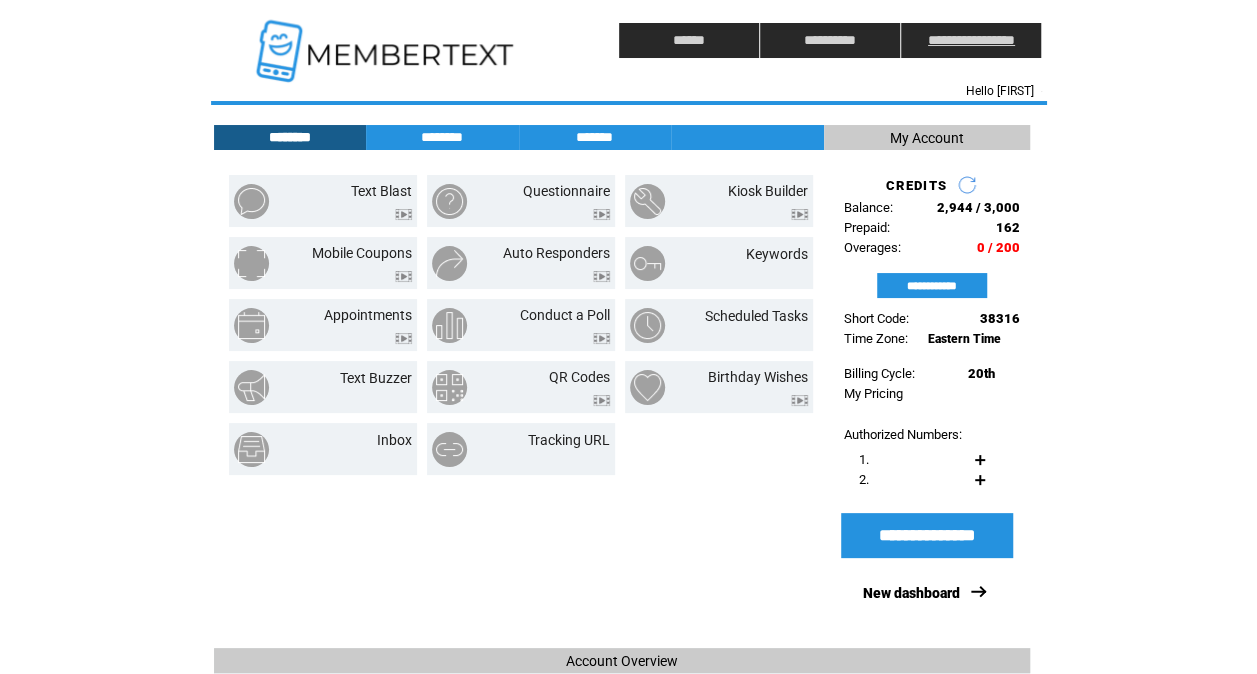 click on "**********" at bounding box center [971, 40] 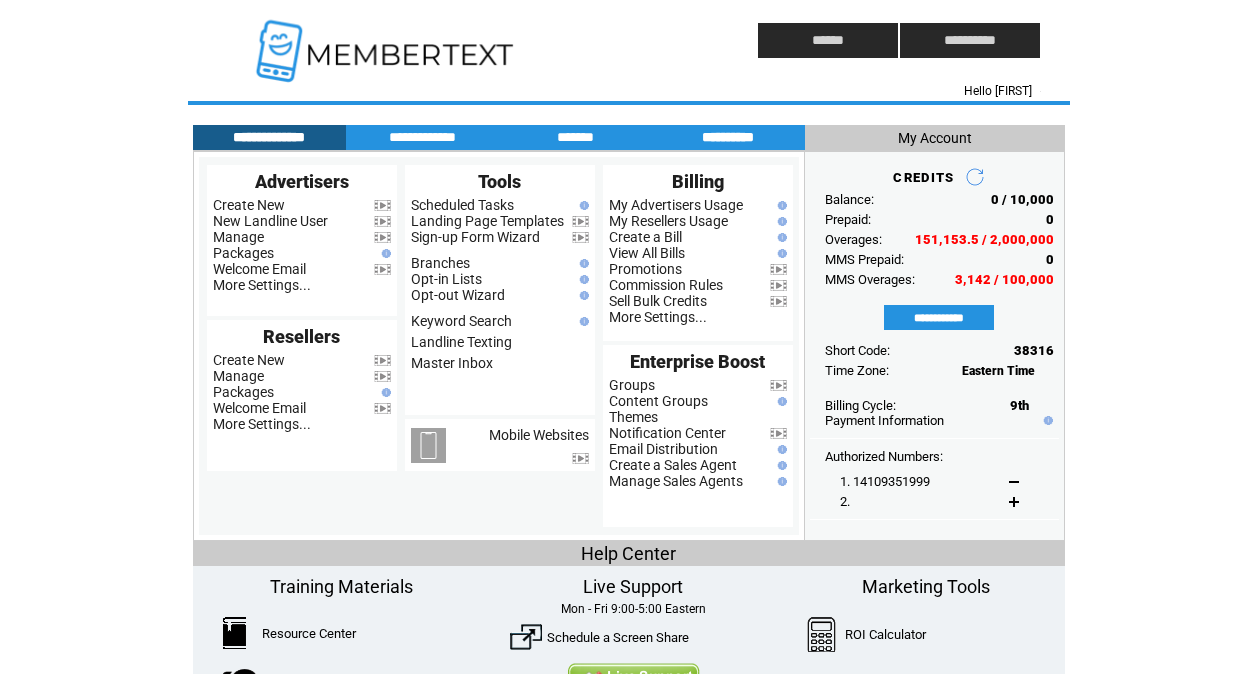 scroll, scrollTop: 0, scrollLeft: 0, axis: both 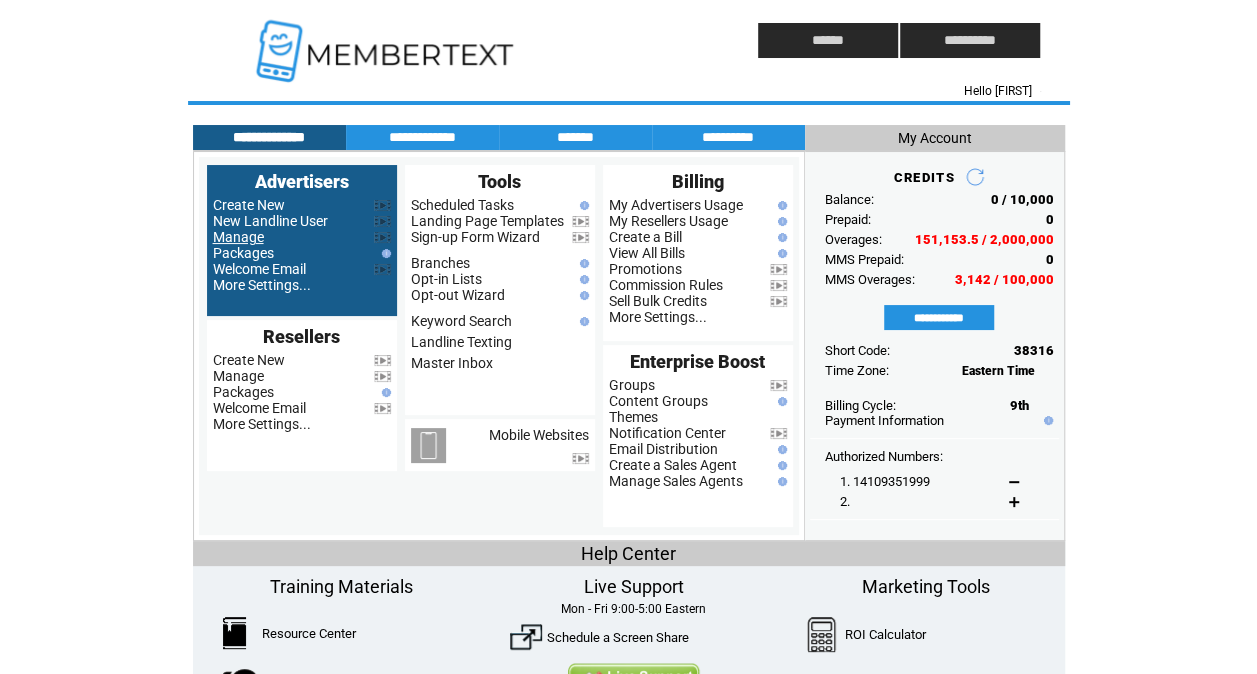 click on "Manage" at bounding box center (238, 237) 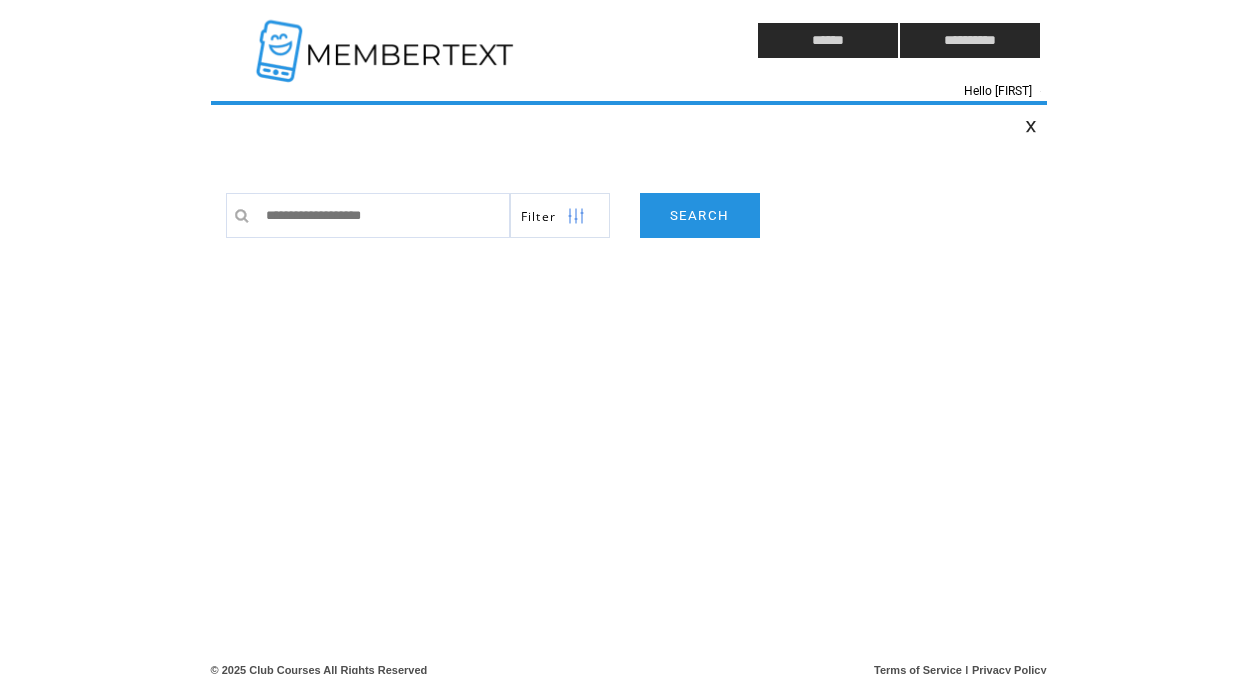 scroll, scrollTop: 0, scrollLeft: 0, axis: both 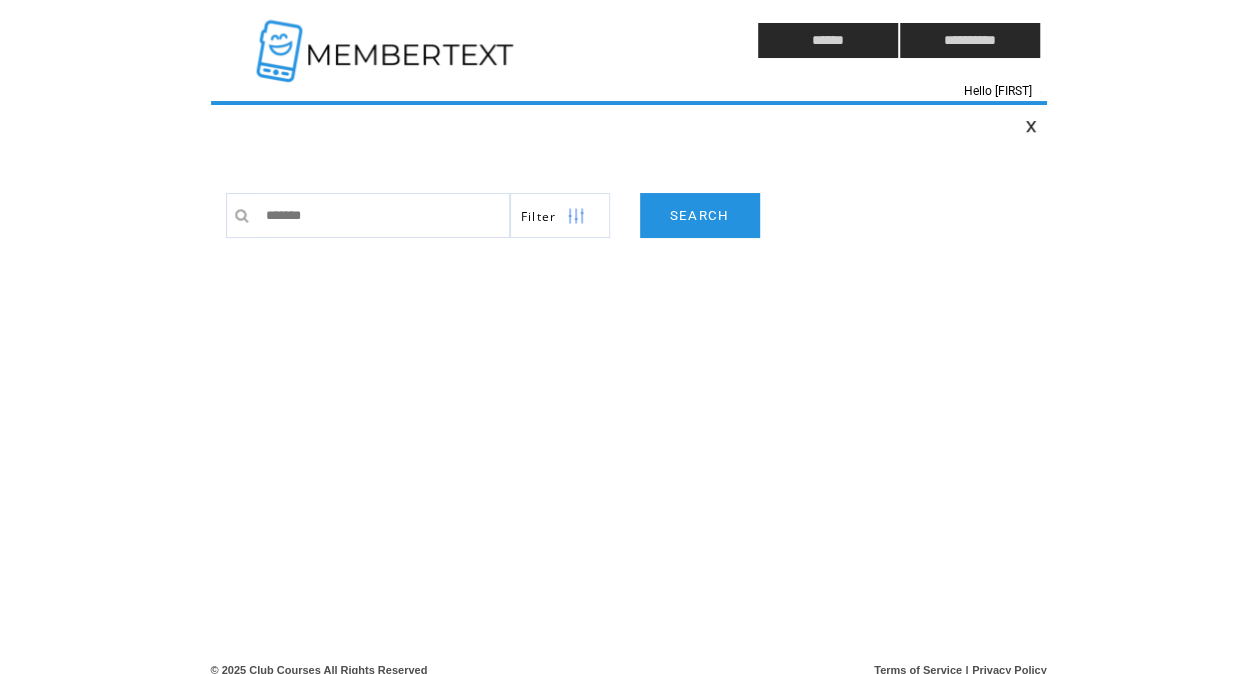 type on "********" 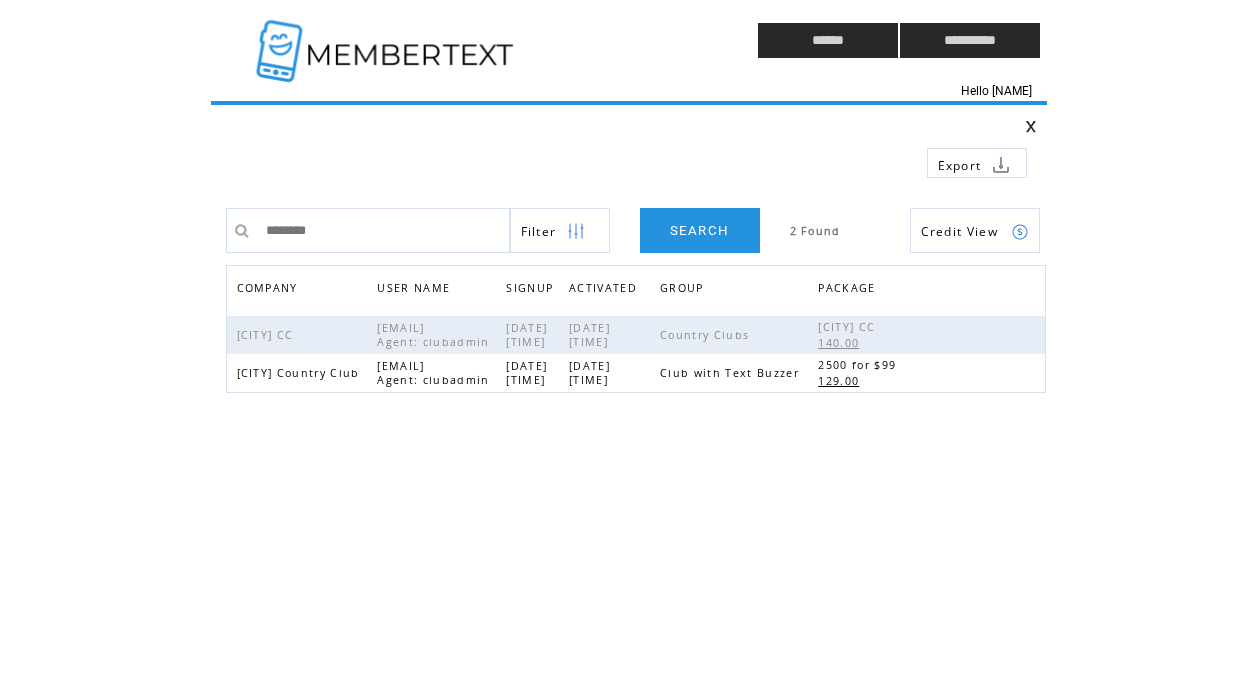 scroll, scrollTop: 0, scrollLeft: 0, axis: both 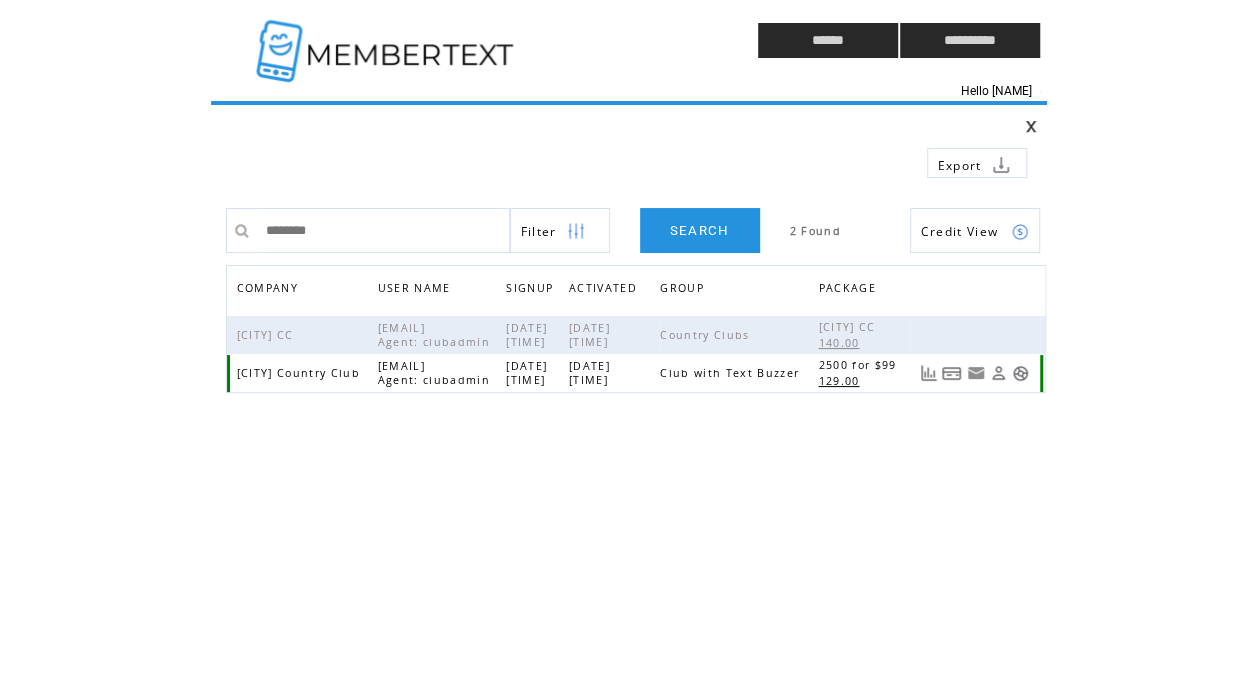 click at bounding box center (998, 373) 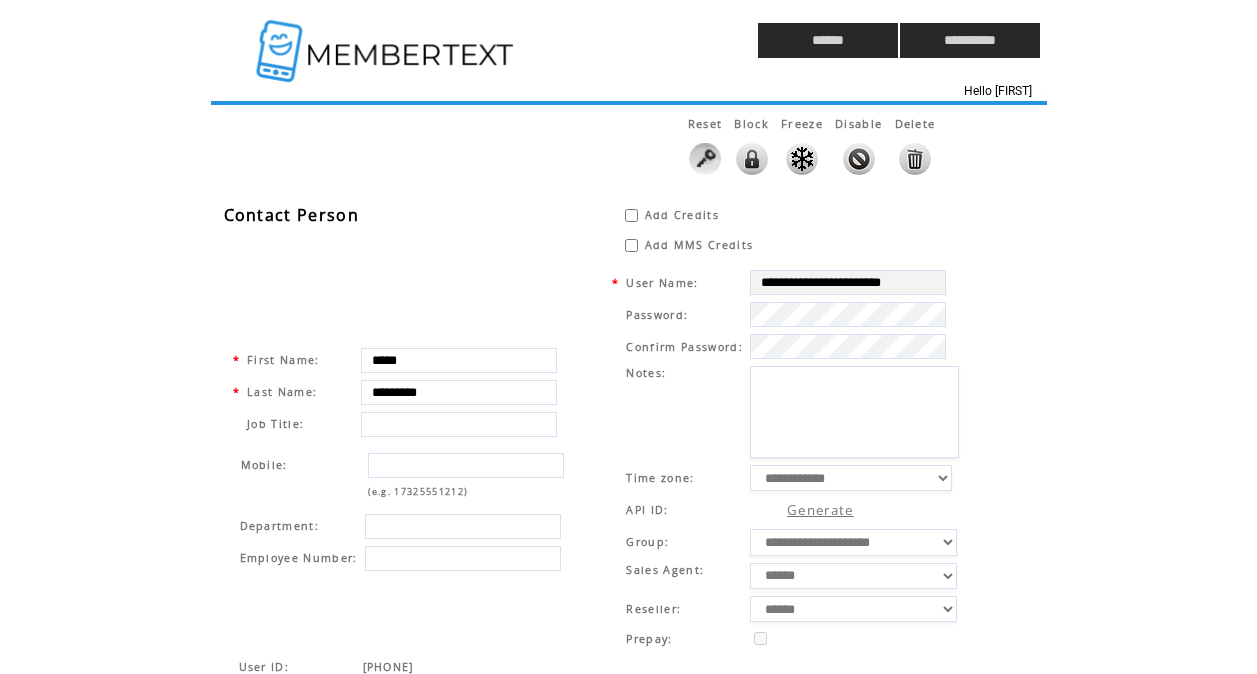 scroll, scrollTop: 0, scrollLeft: 0, axis: both 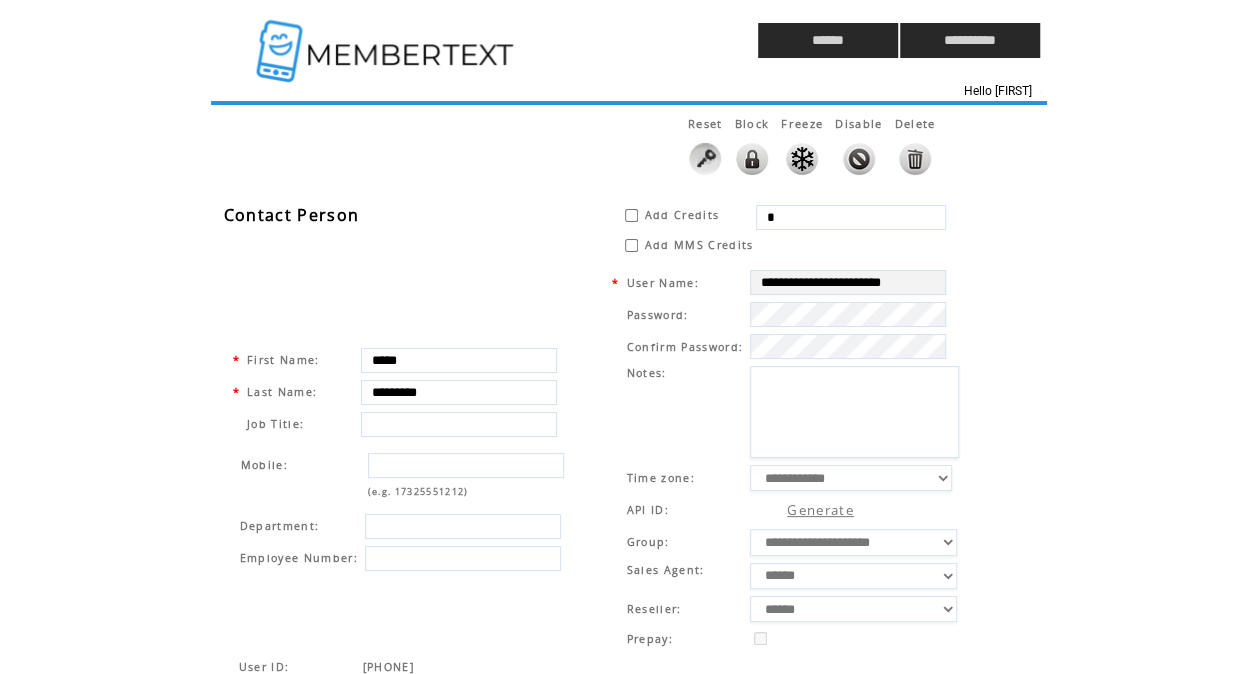 click on "*" at bounding box center [851, 217] 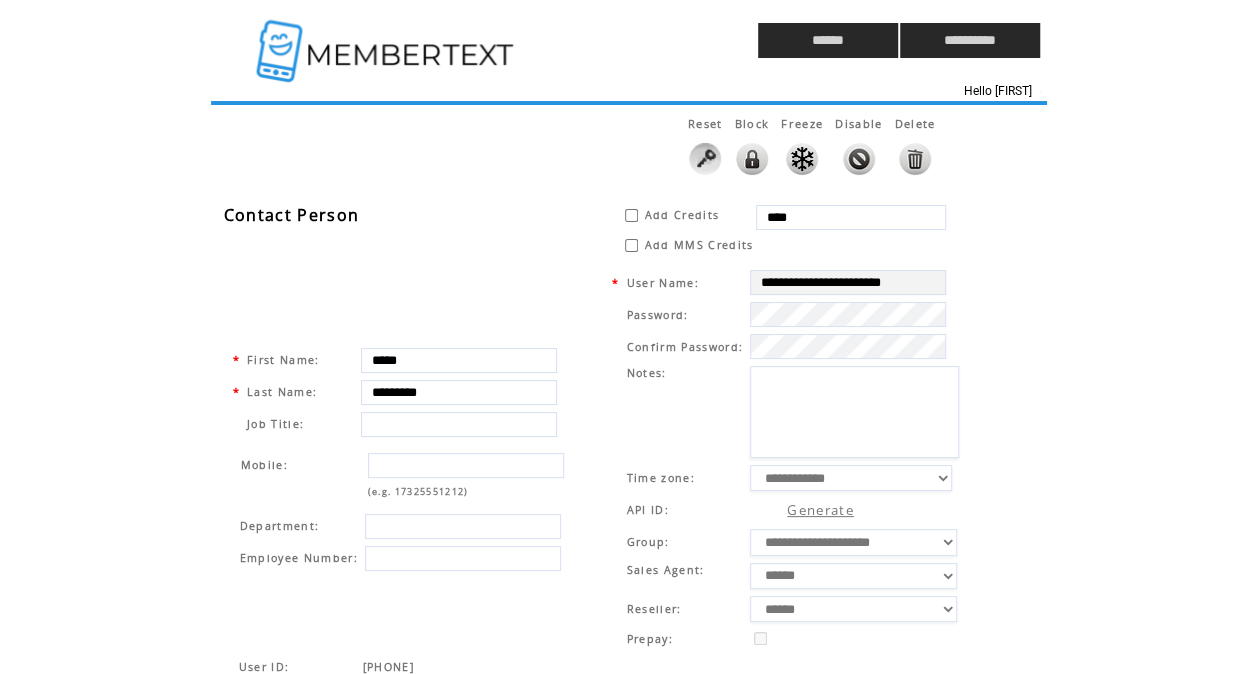 type on "****" 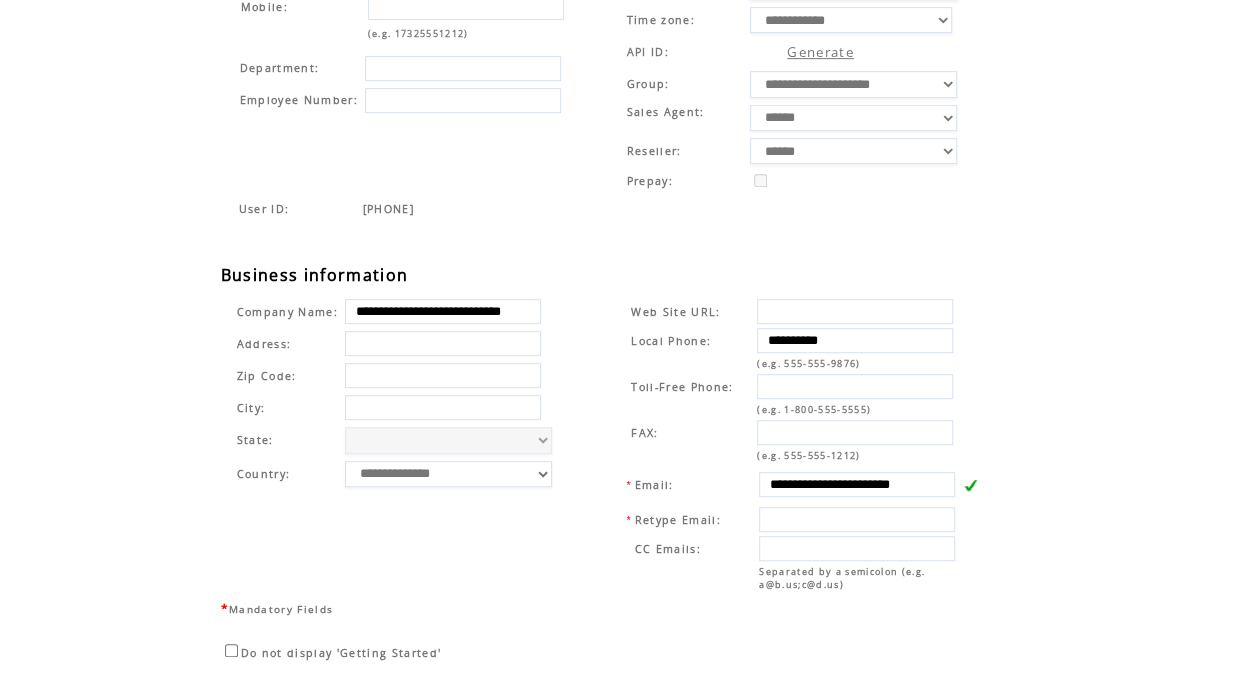 scroll, scrollTop: 545, scrollLeft: 0, axis: vertical 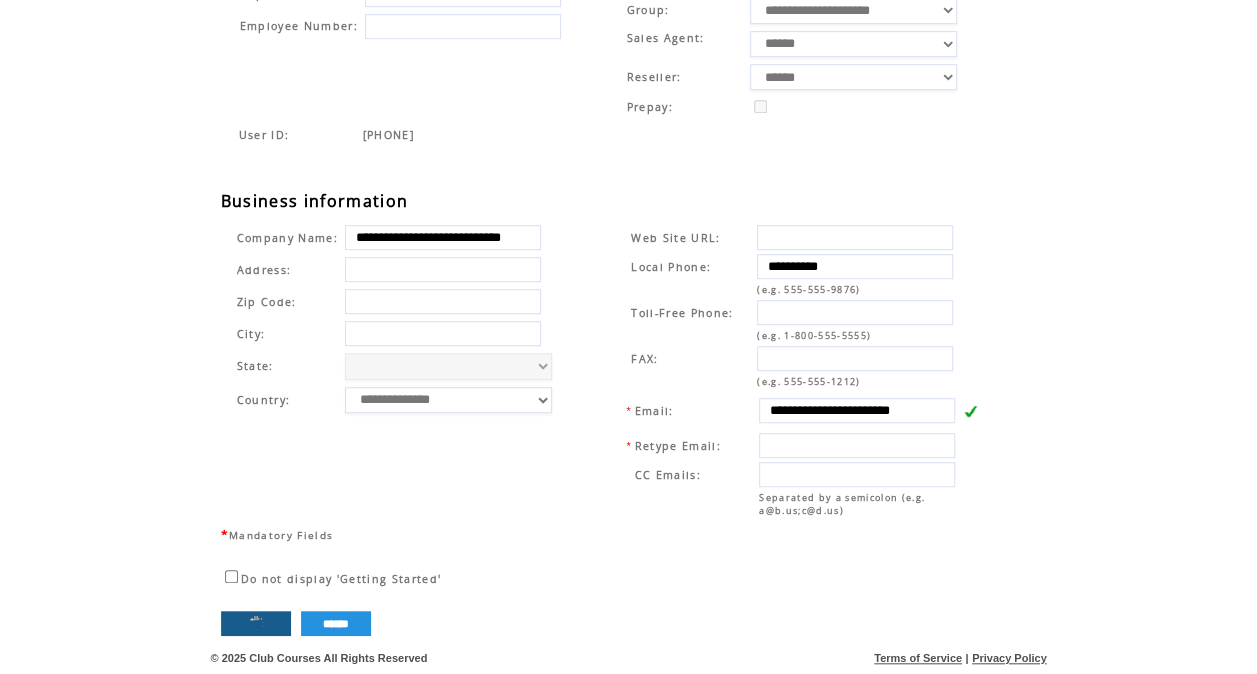 click on "****" at bounding box center [256, 623] 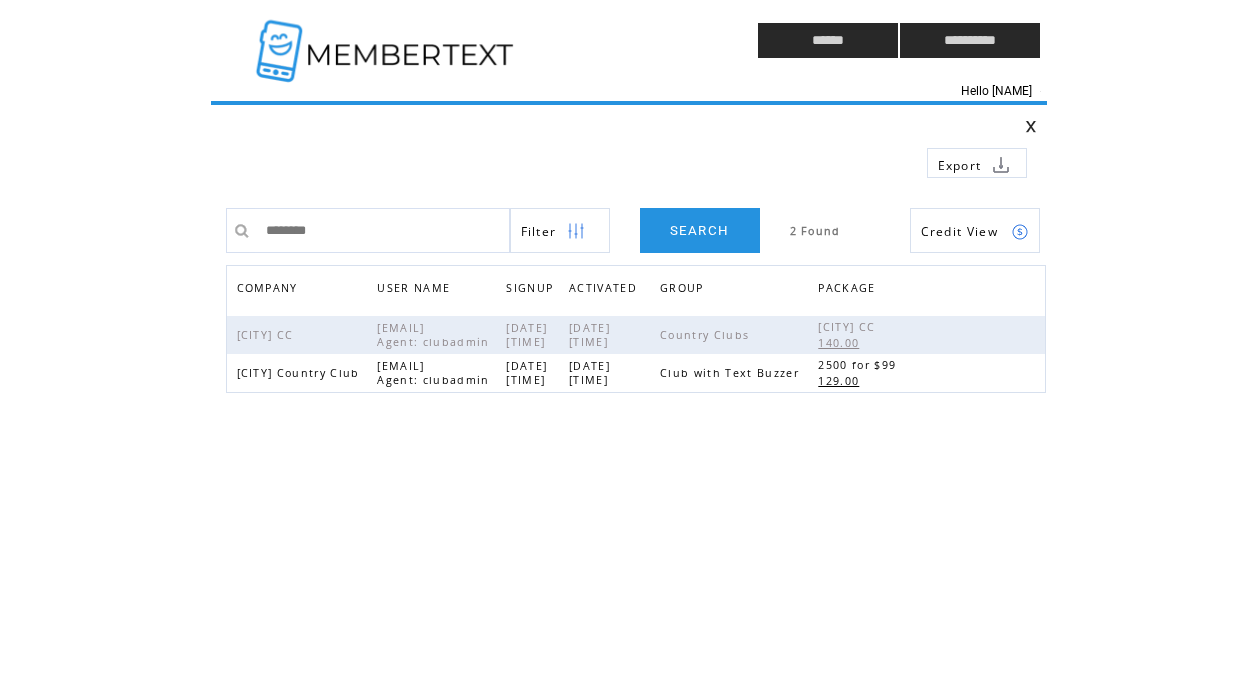 scroll, scrollTop: 0, scrollLeft: 0, axis: both 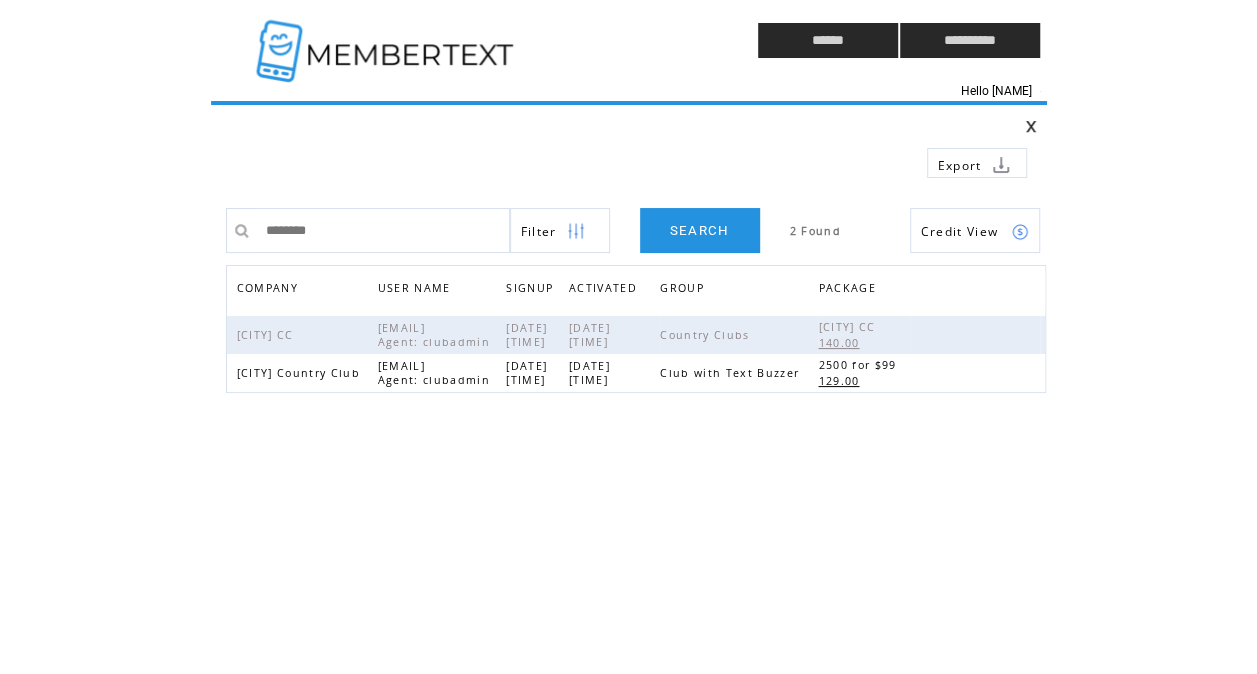 click on "**********" 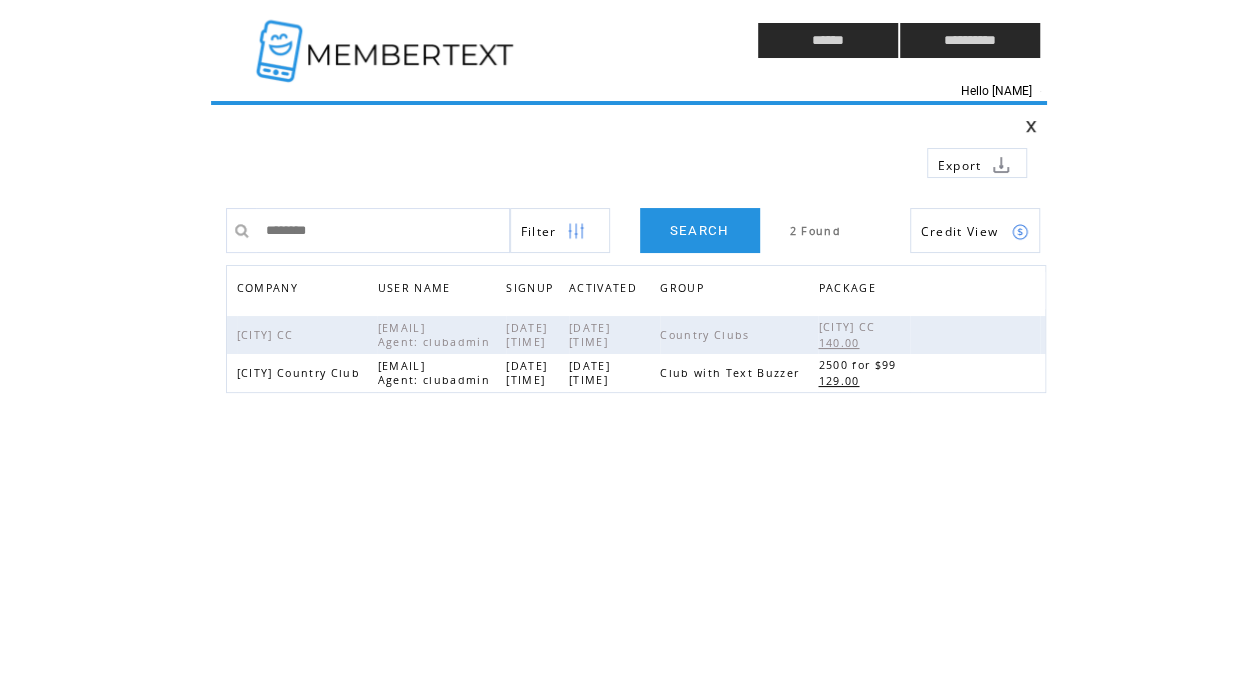 click on "********" at bounding box center (383, 230) 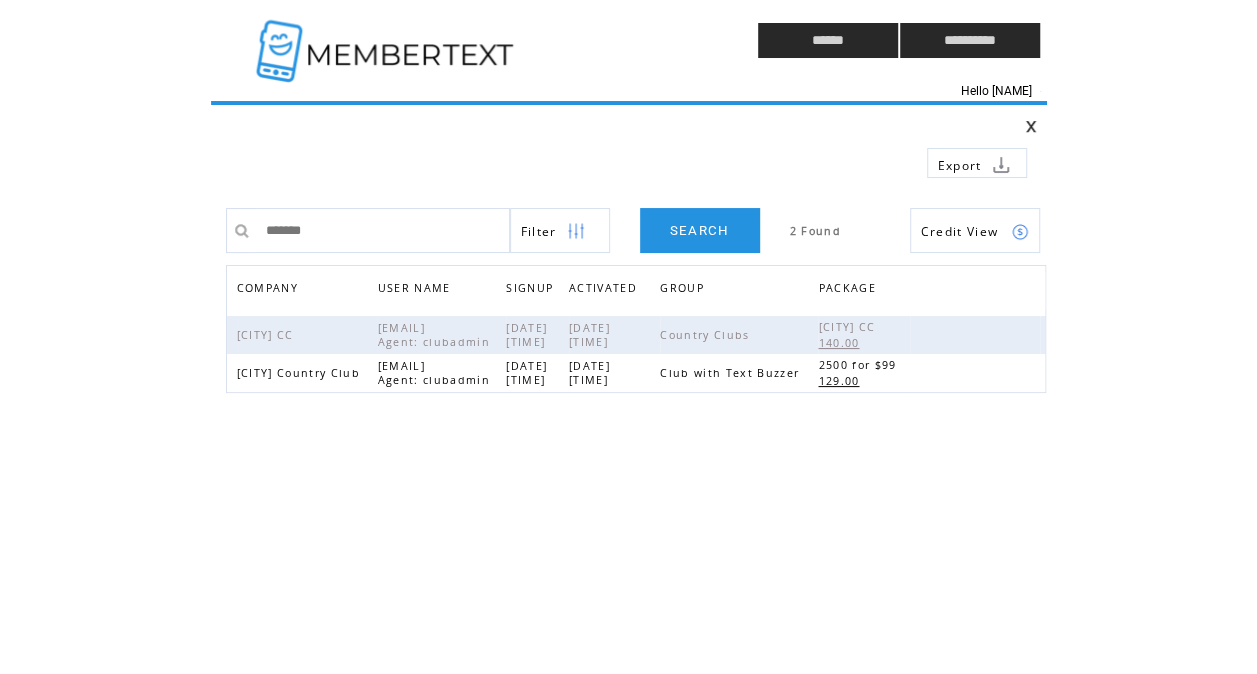 type on "********" 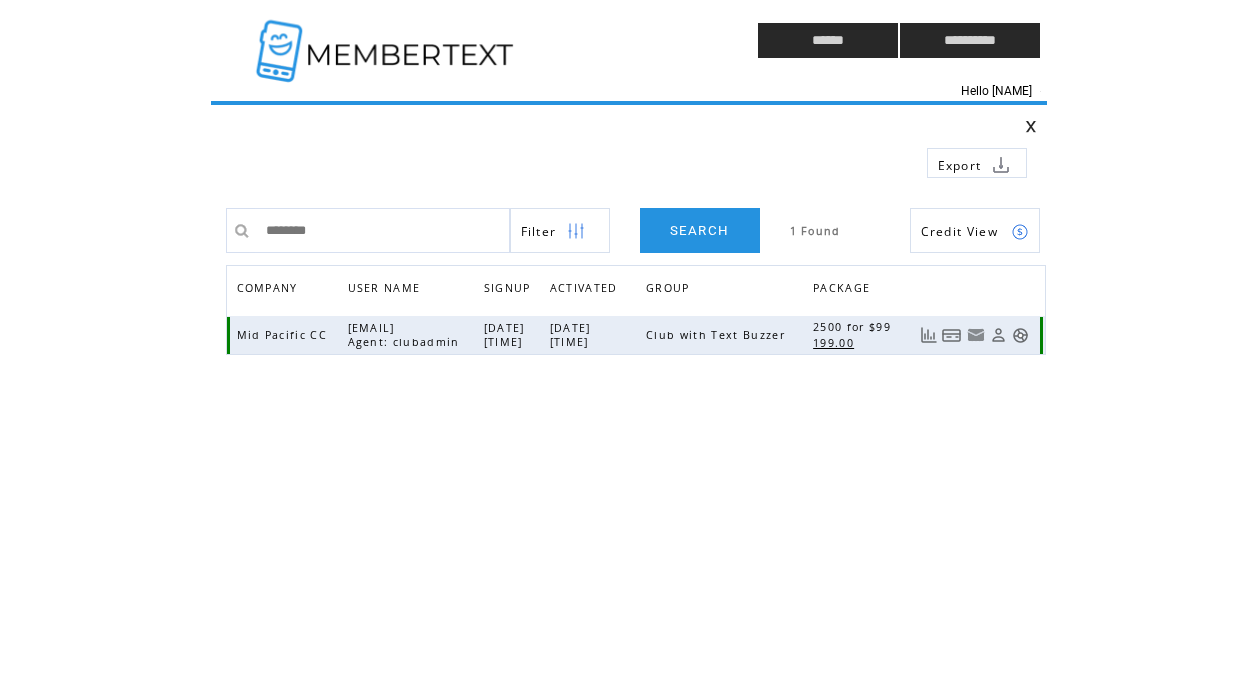scroll, scrollTop: 0, scrollLeft: 0, axis: both 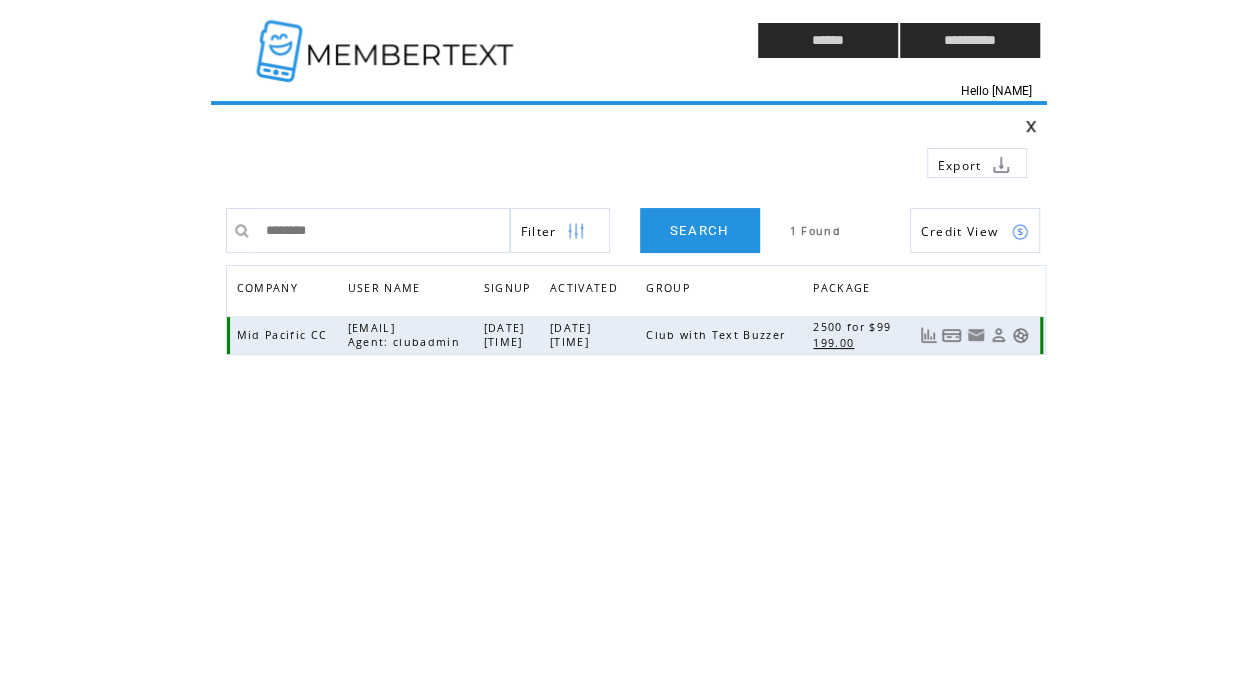 click at bounding box center [1020, 335] 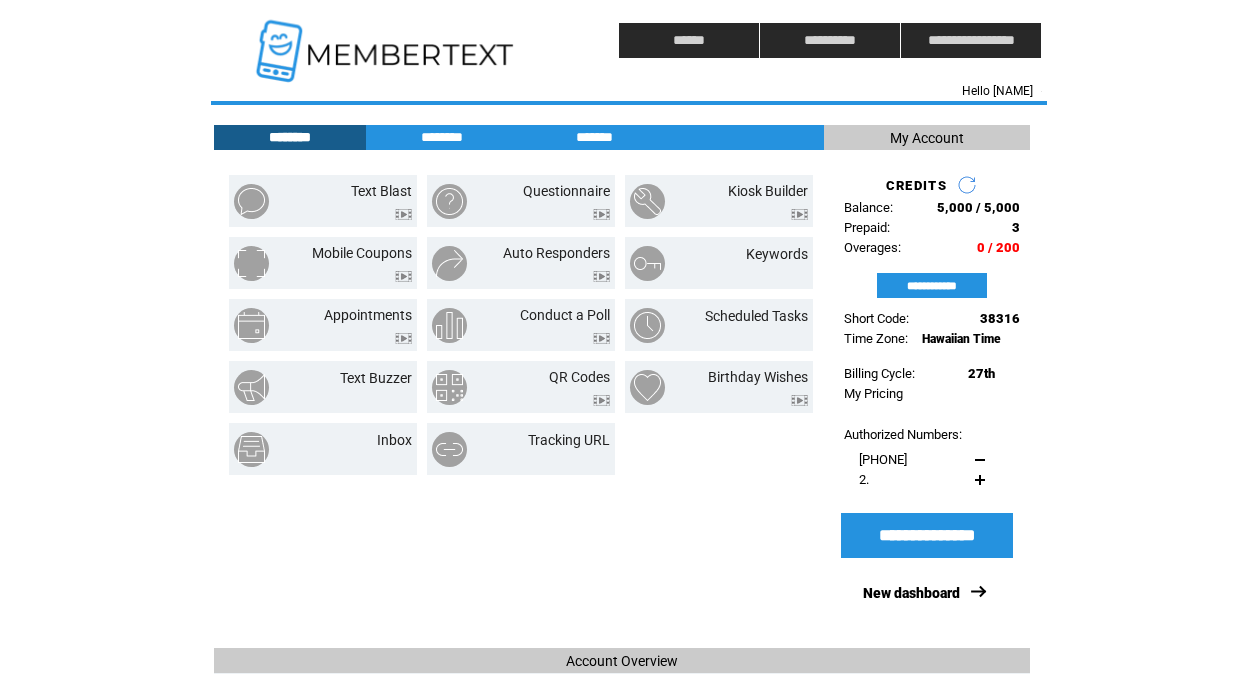 scroll, scrollTop: 0, scrollLeft: 0, axis: both 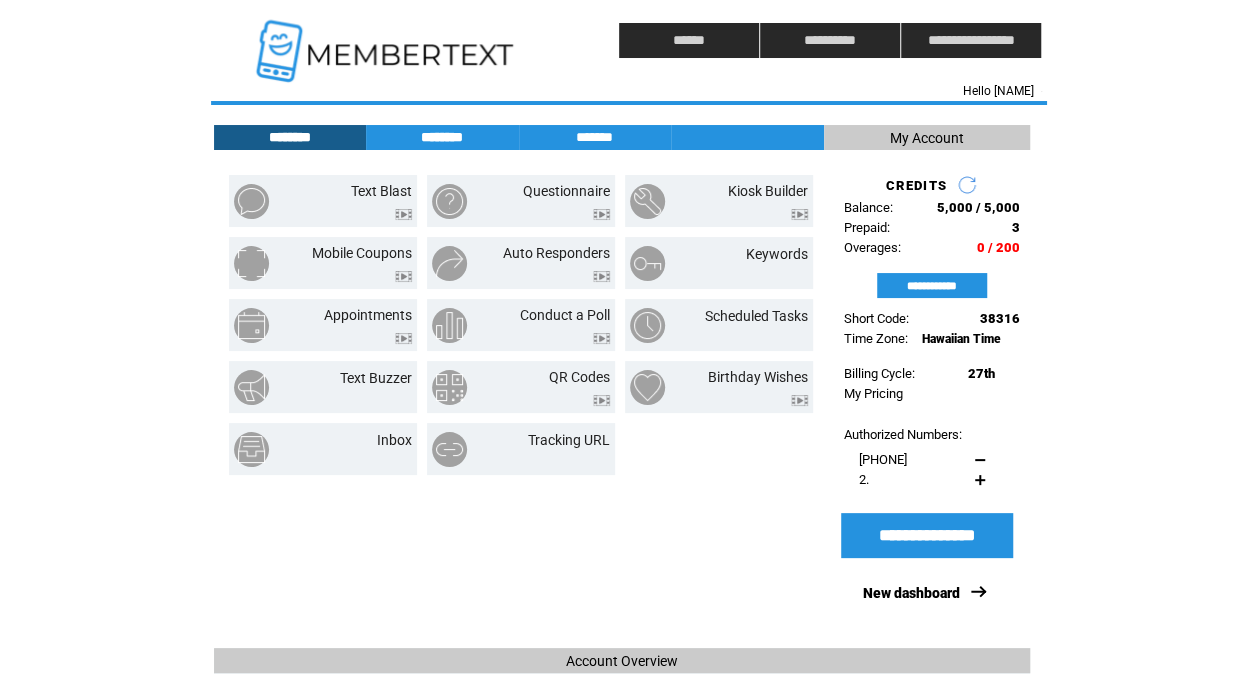 click on "********" at bounding box center [442, 137] 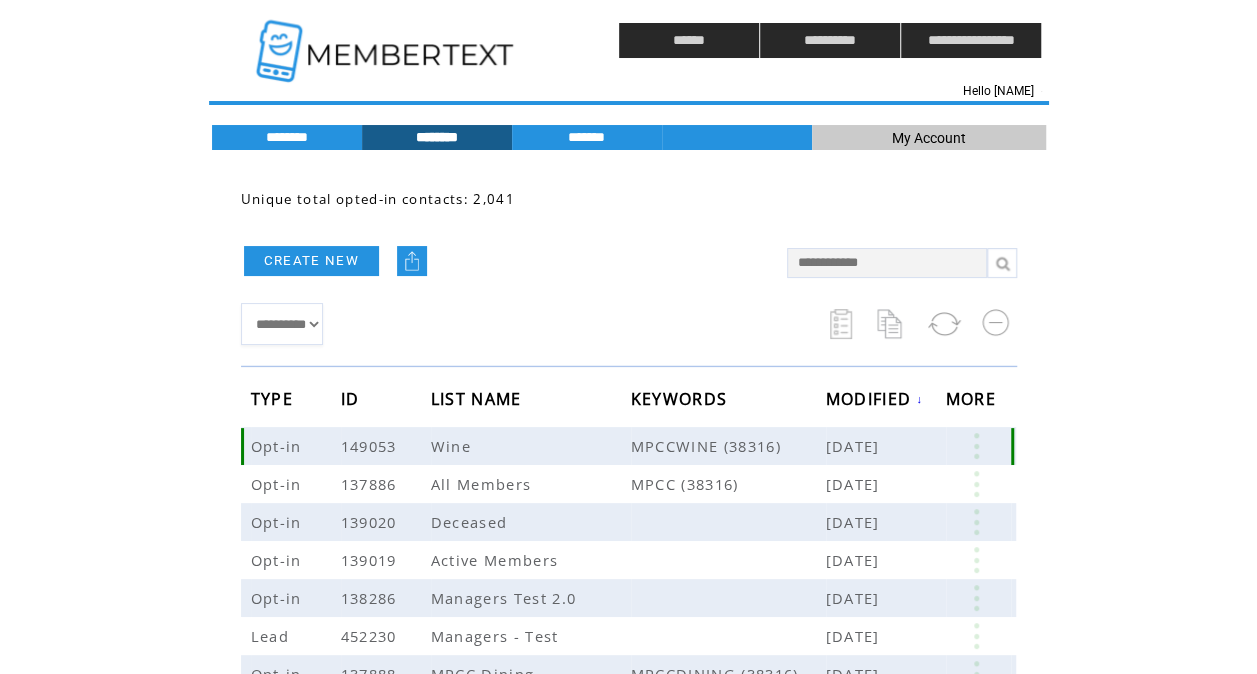 scroll, scrollTop: 116, scrollLeft: 0, axis: vertical 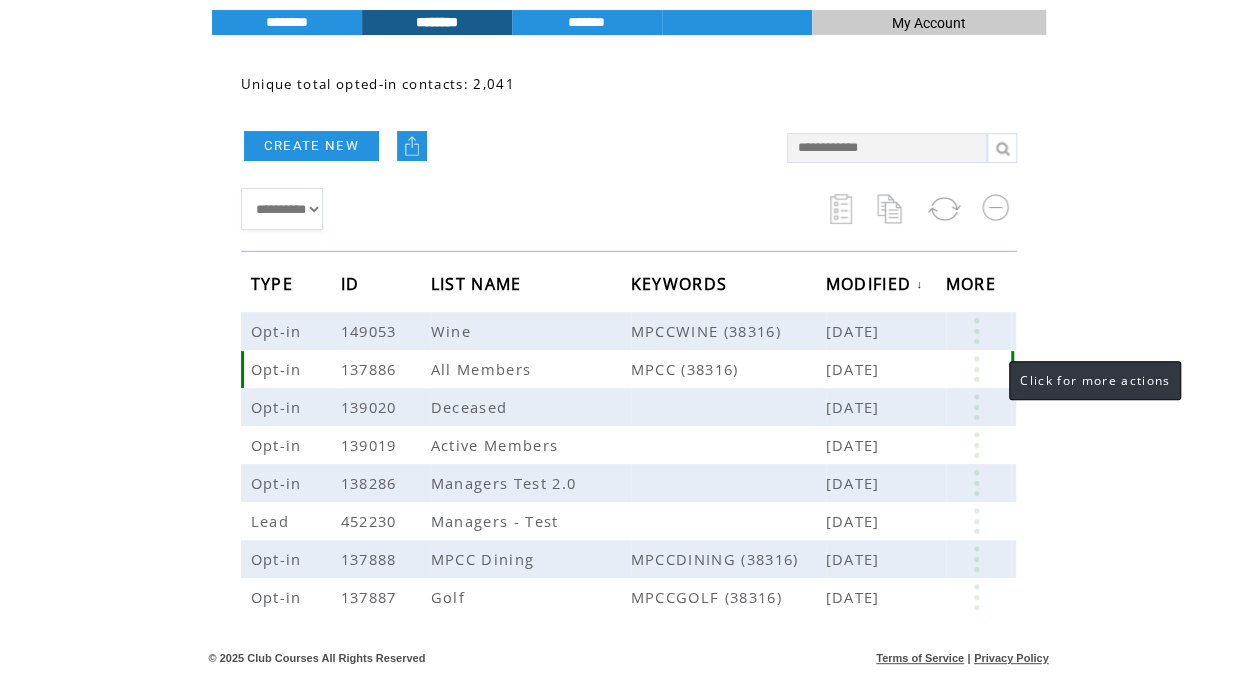 click at bounding box center [976, 369] 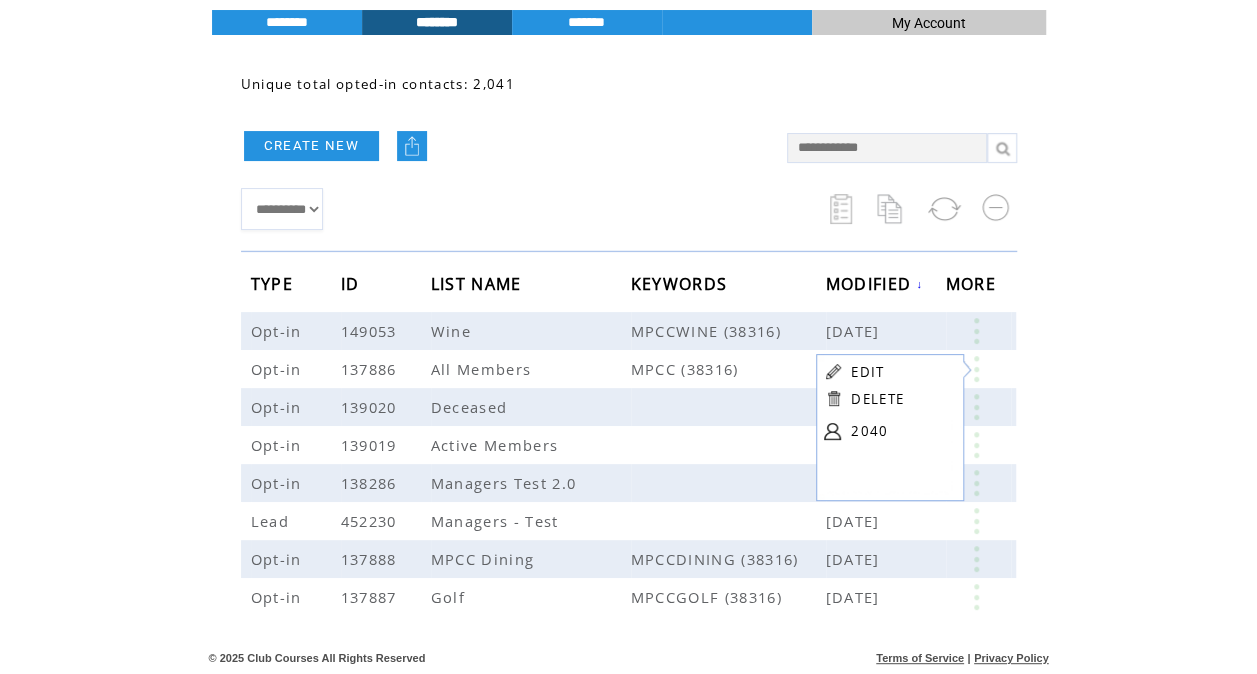 click on "CREATE NEW" at bounding box center (504, 145) 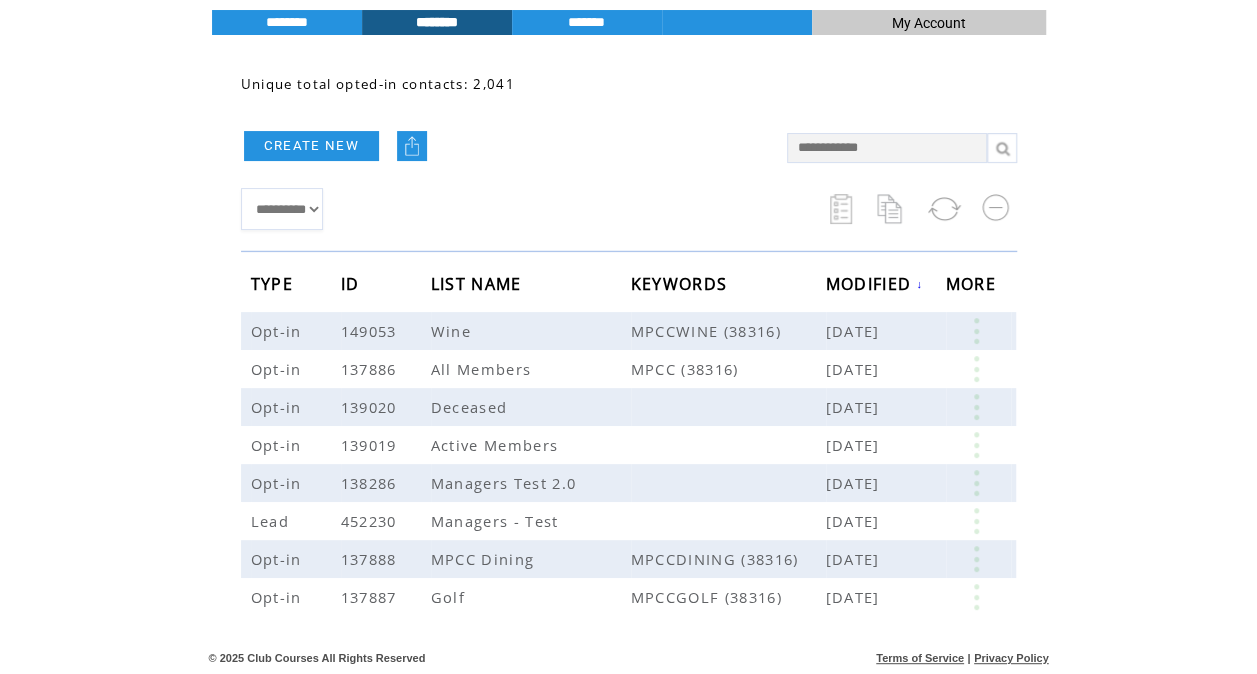 scroll, scrollTop: 0, scrollLeft: 0, axis: both 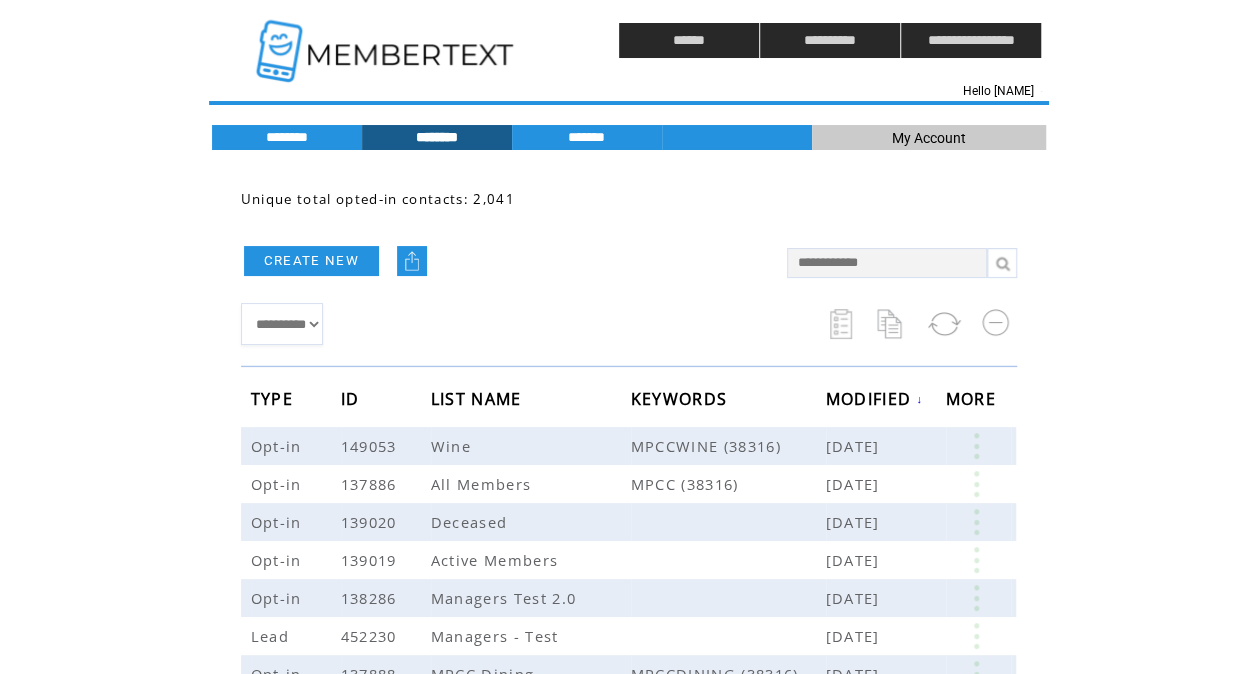 click at bounding box center (387, 40) 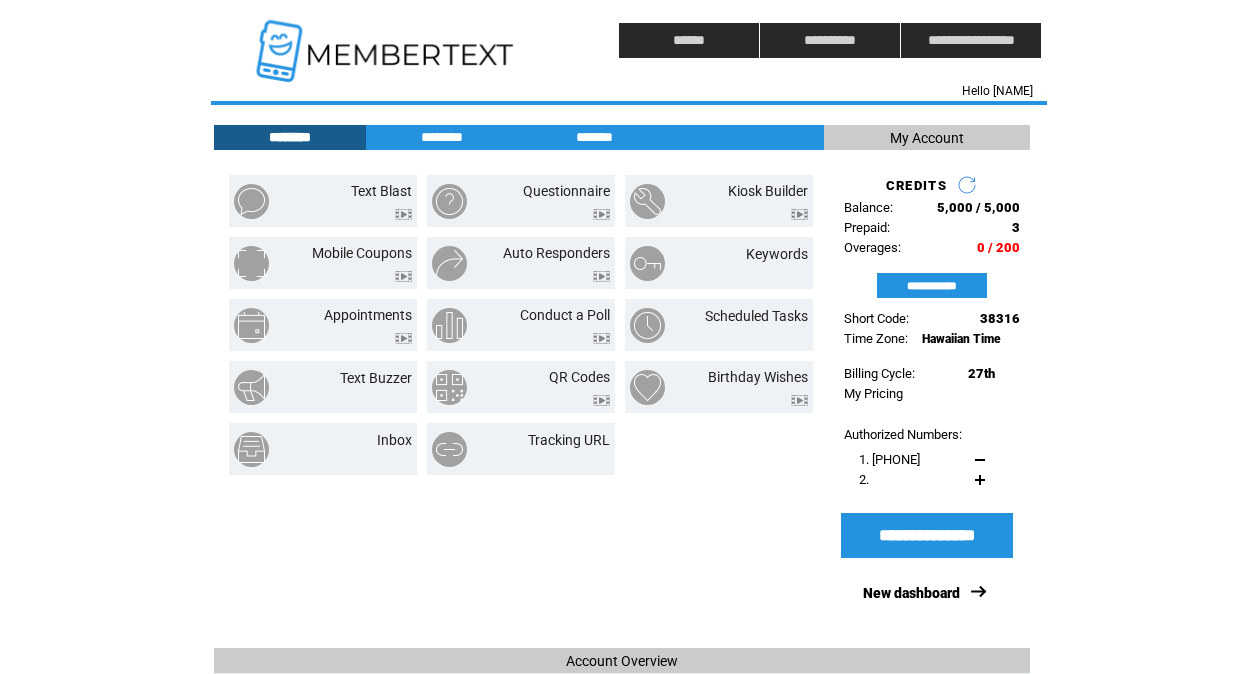 scroll, scrollTop: 0, scrollLeft: 0, axis: both 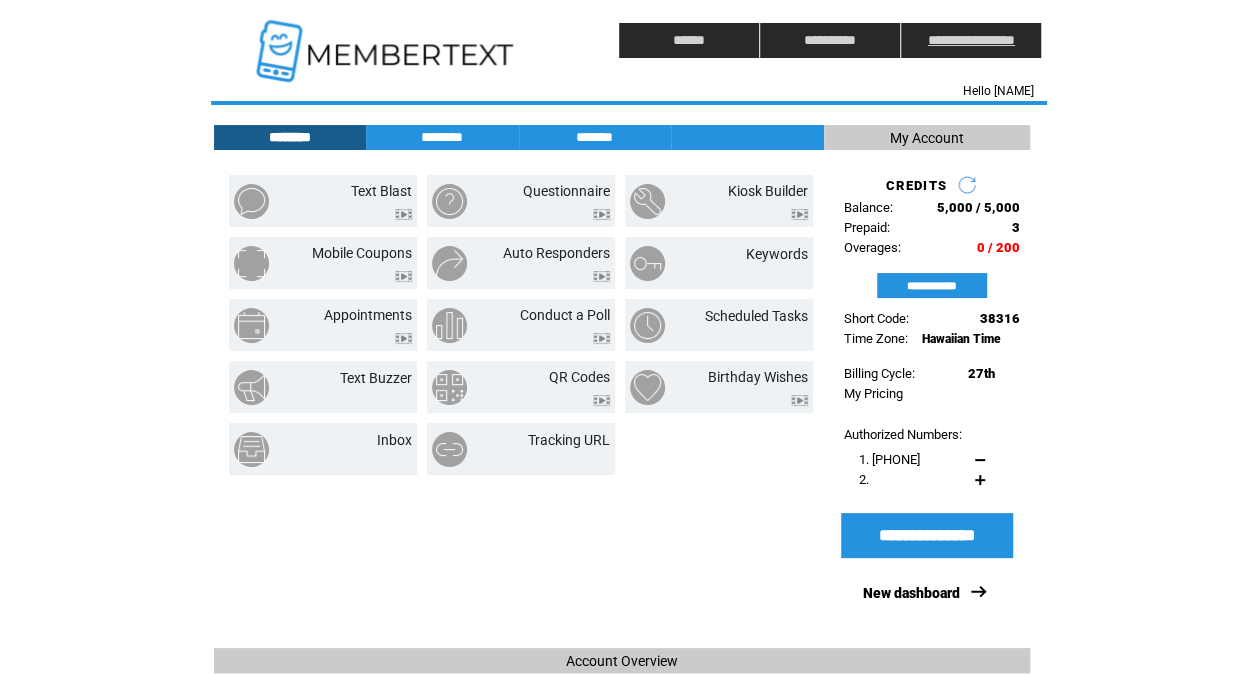 click on "**********" at bounding box center (971, 40) 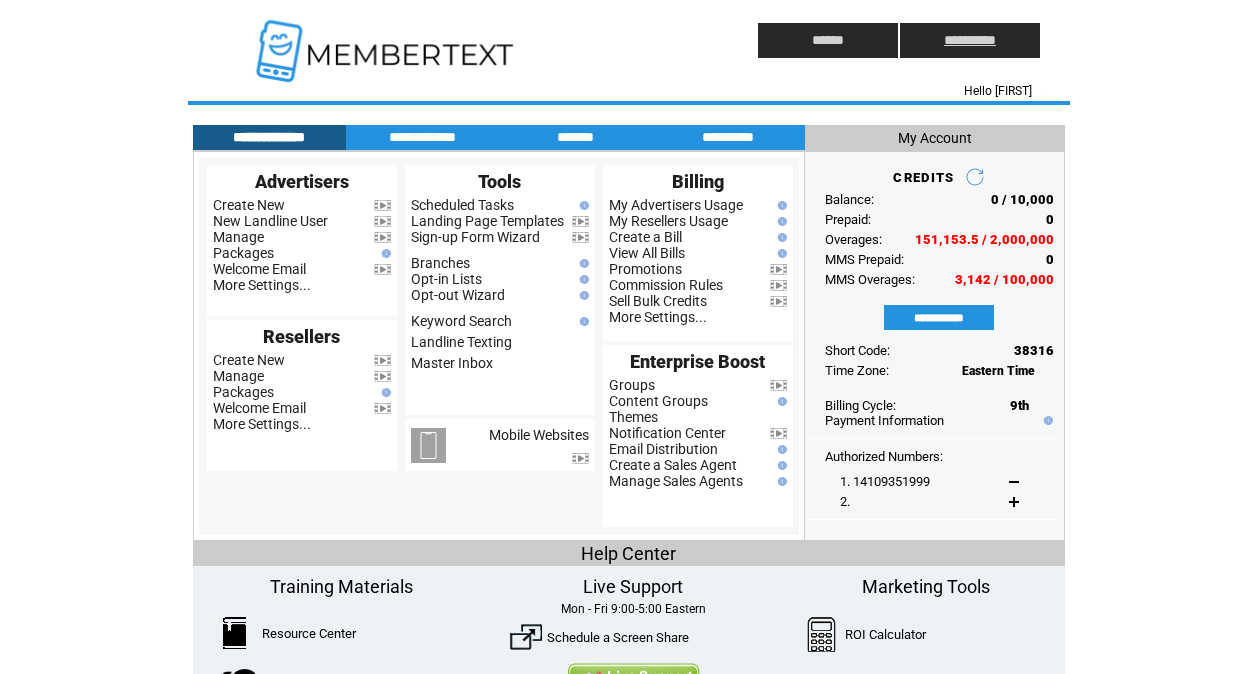 scroll, scrollTop: 0, scrollLeft: 0, axis: both 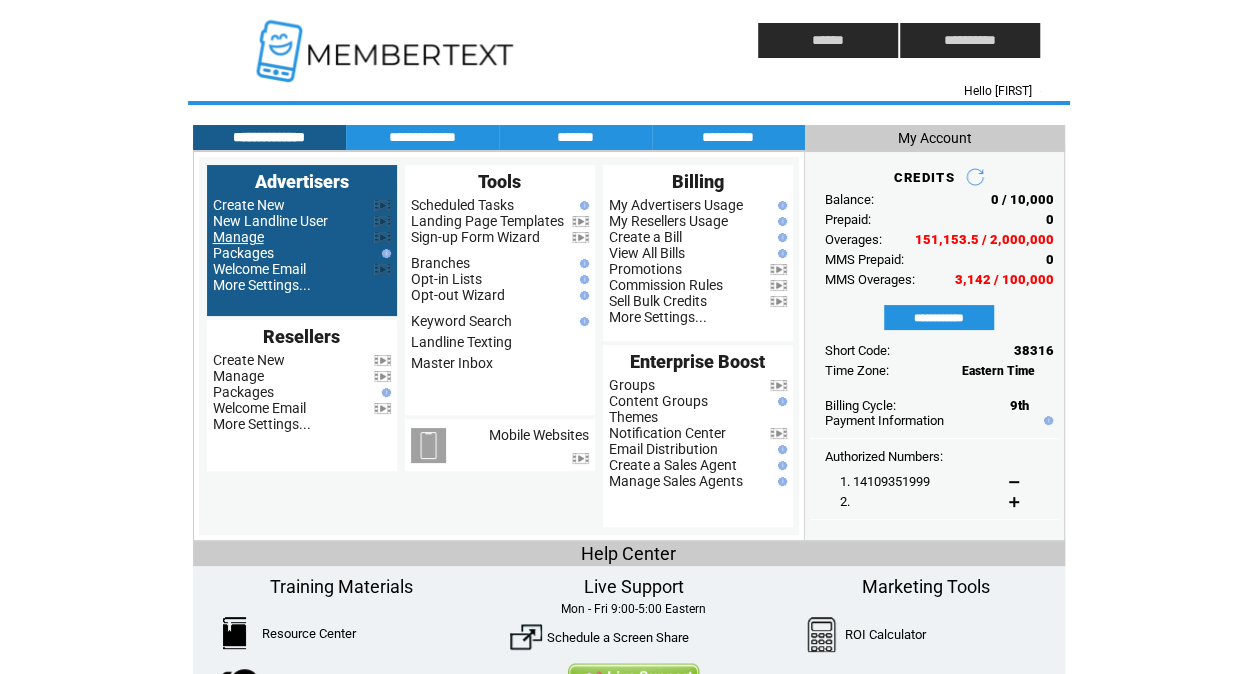 click on "Manage" at bounding box center (238, 237) 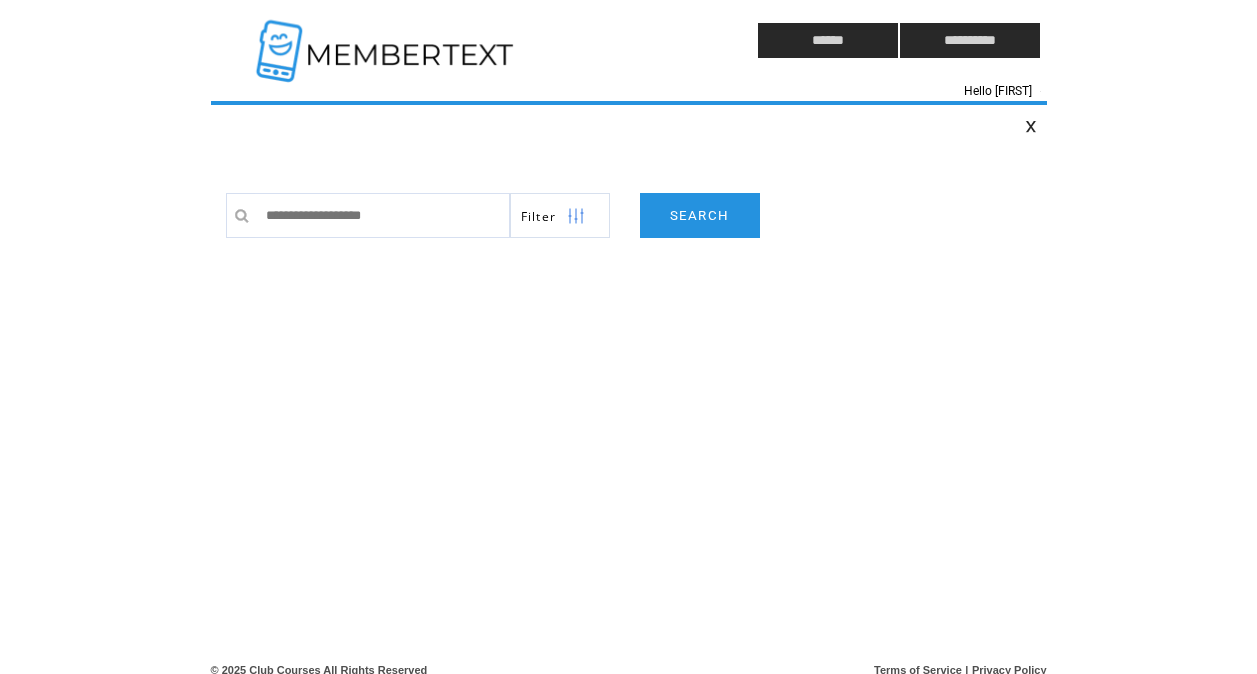 scroll, scrollTop: 0, scrollLeft: 0, axis: both 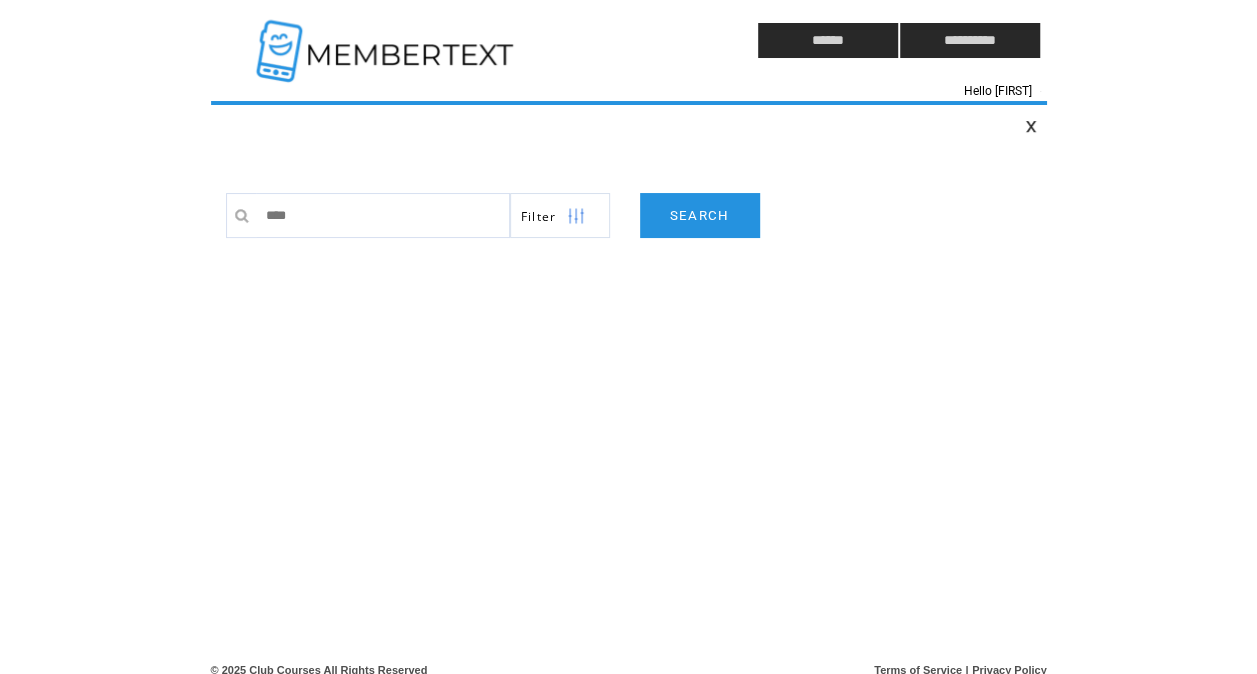 type on "*****" 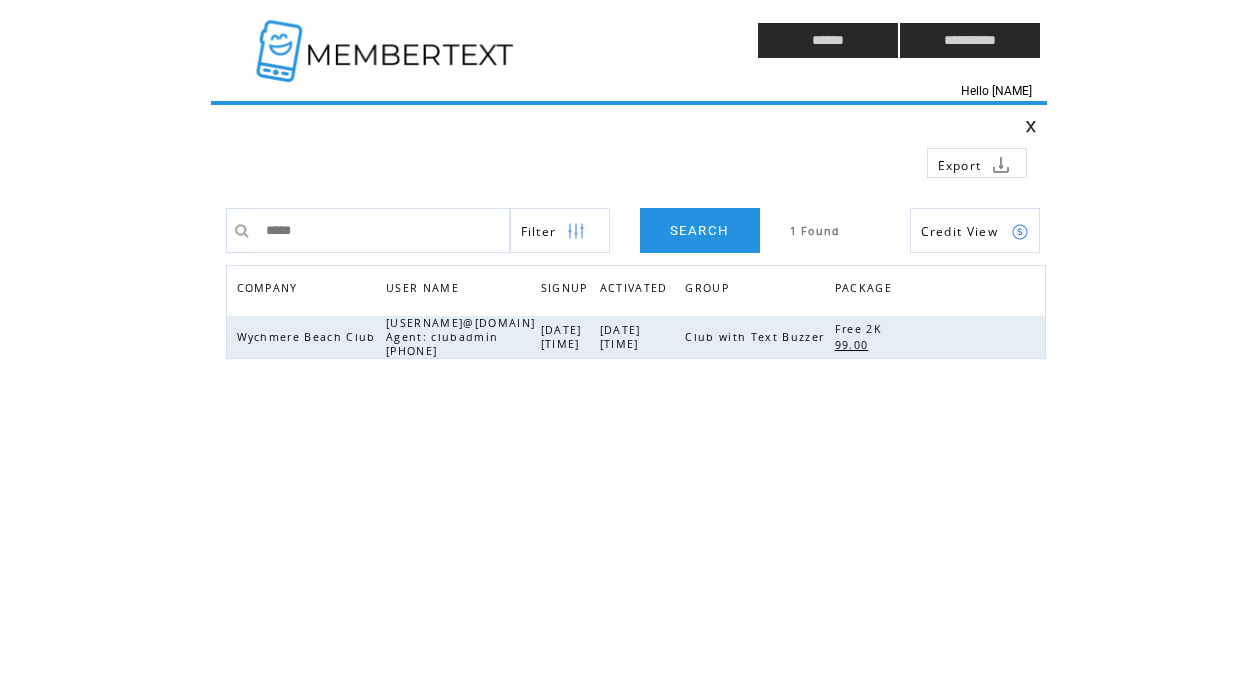 scroll, scrollTop: 0, scrollLeft: 0, axis: both 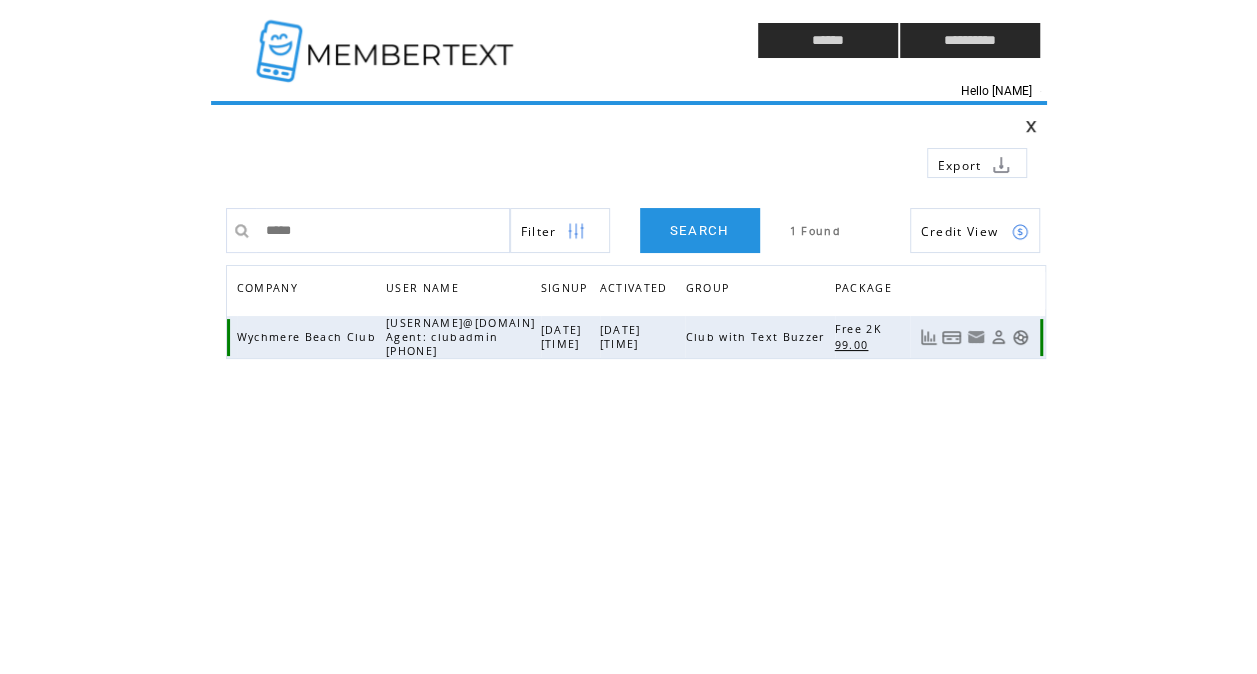 click at bounding box center (1020, 337) 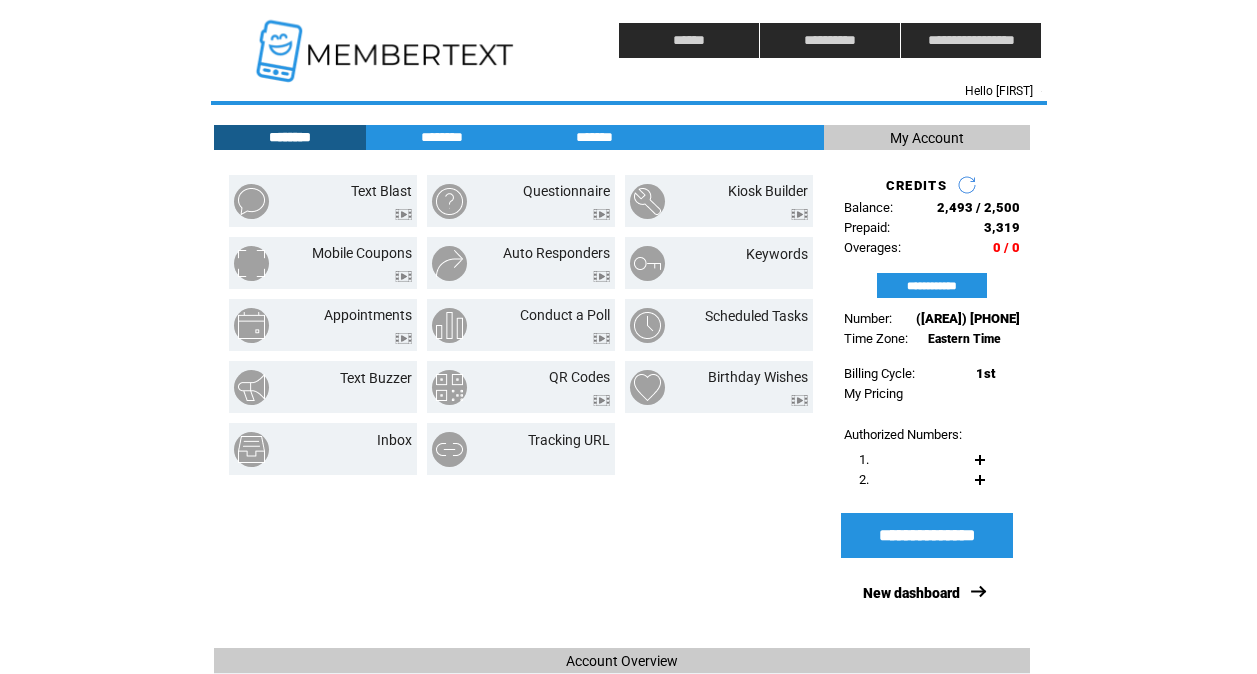scroll, scrollTop: 0, scrollLeft: 0, axis: both 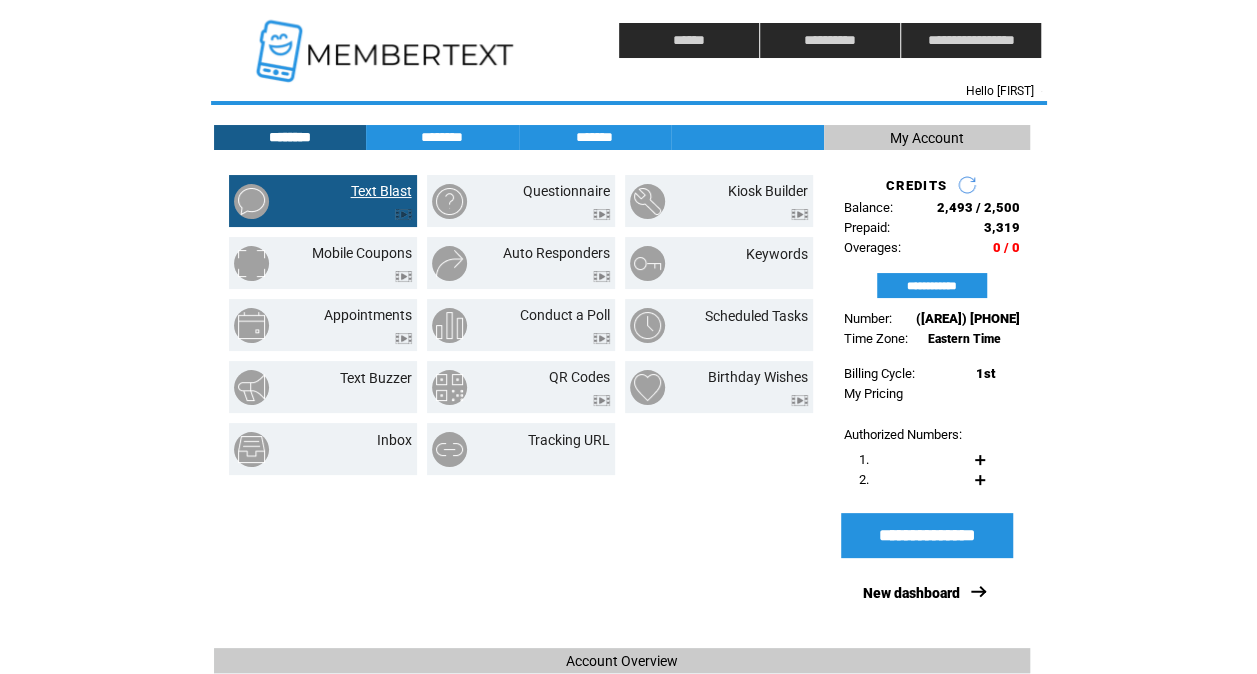 click on "Text Blast" at bounding box center [381, 191] 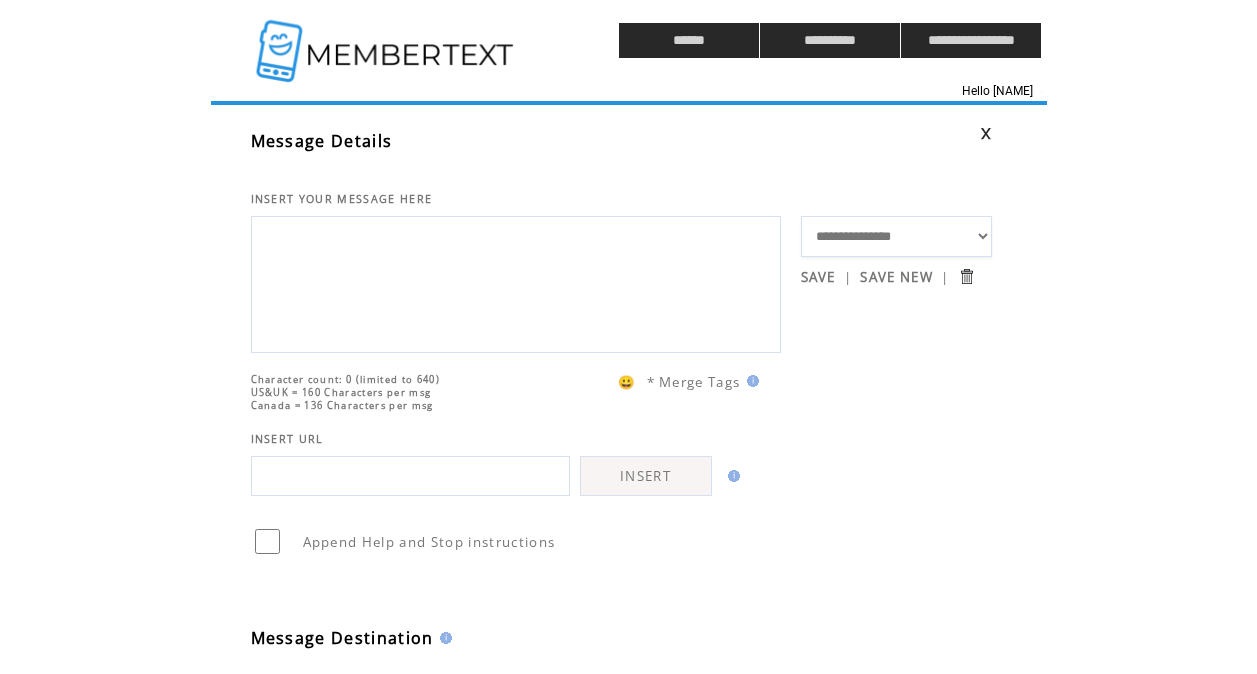 scroll, scrollTop: 0, scrollLeft: 0, axis: both 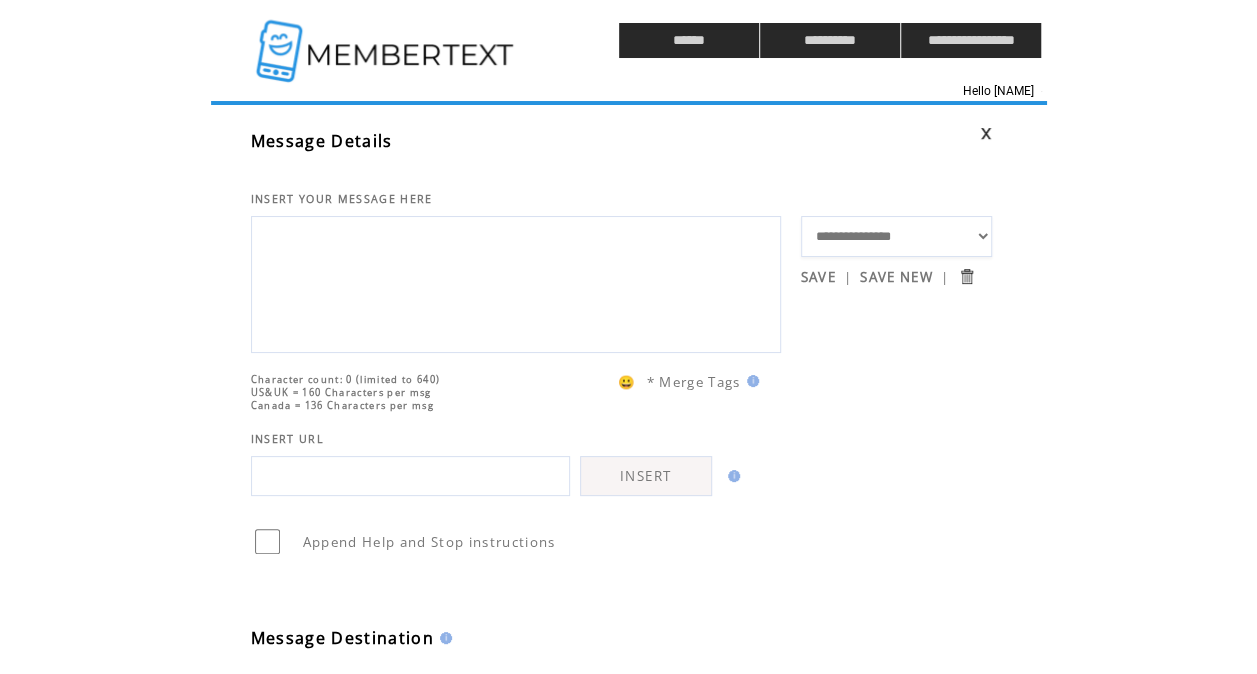 click on "**********" at bounding box center [896, 236] 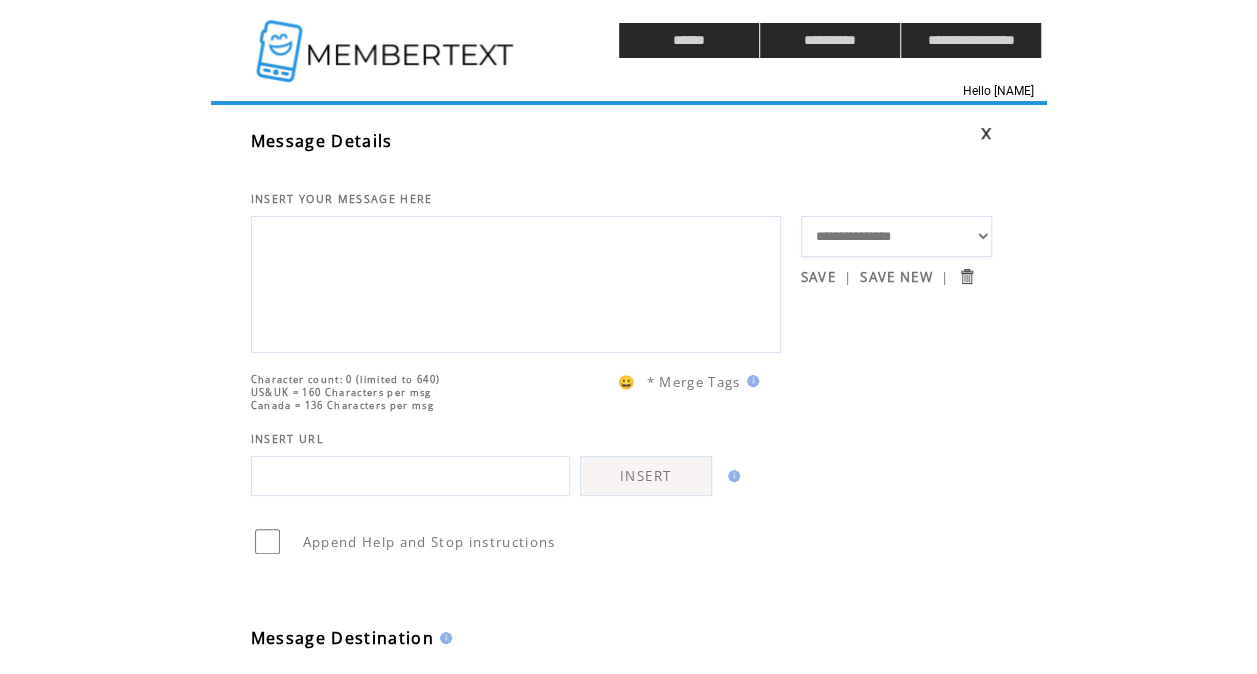 click at bounding box center [516, 282] 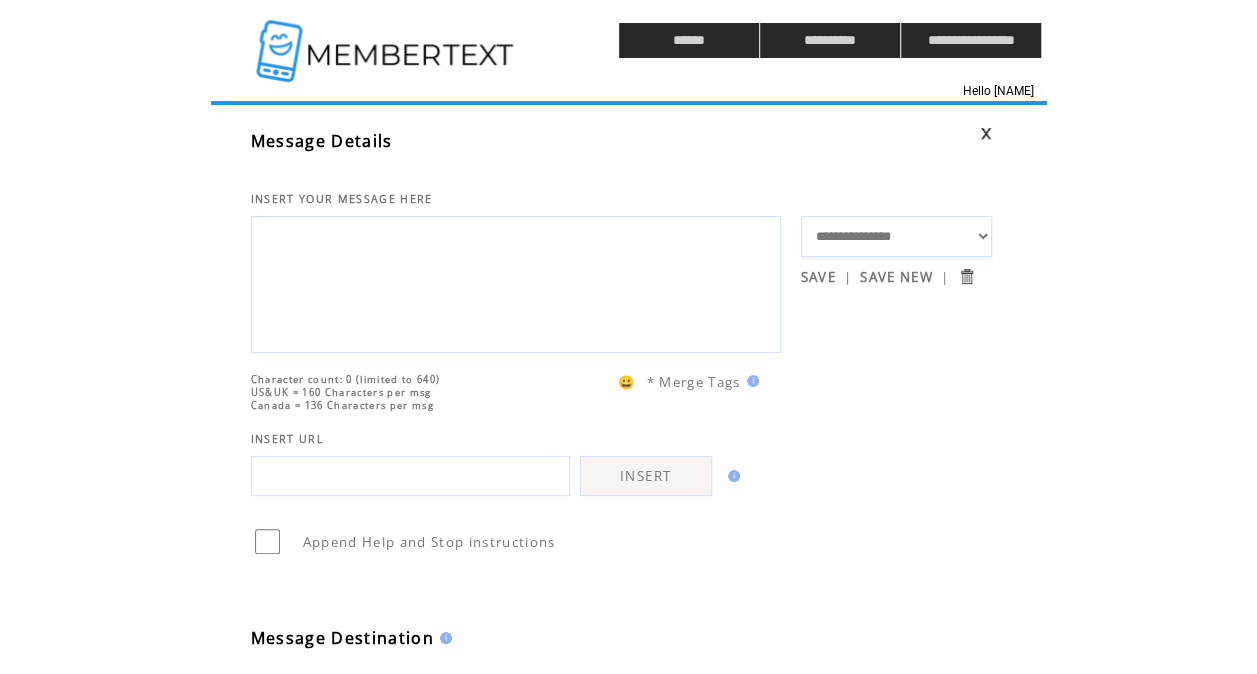 click on "INSERT YOUR MESSAGE HERE" at bounding box center [526, 179] 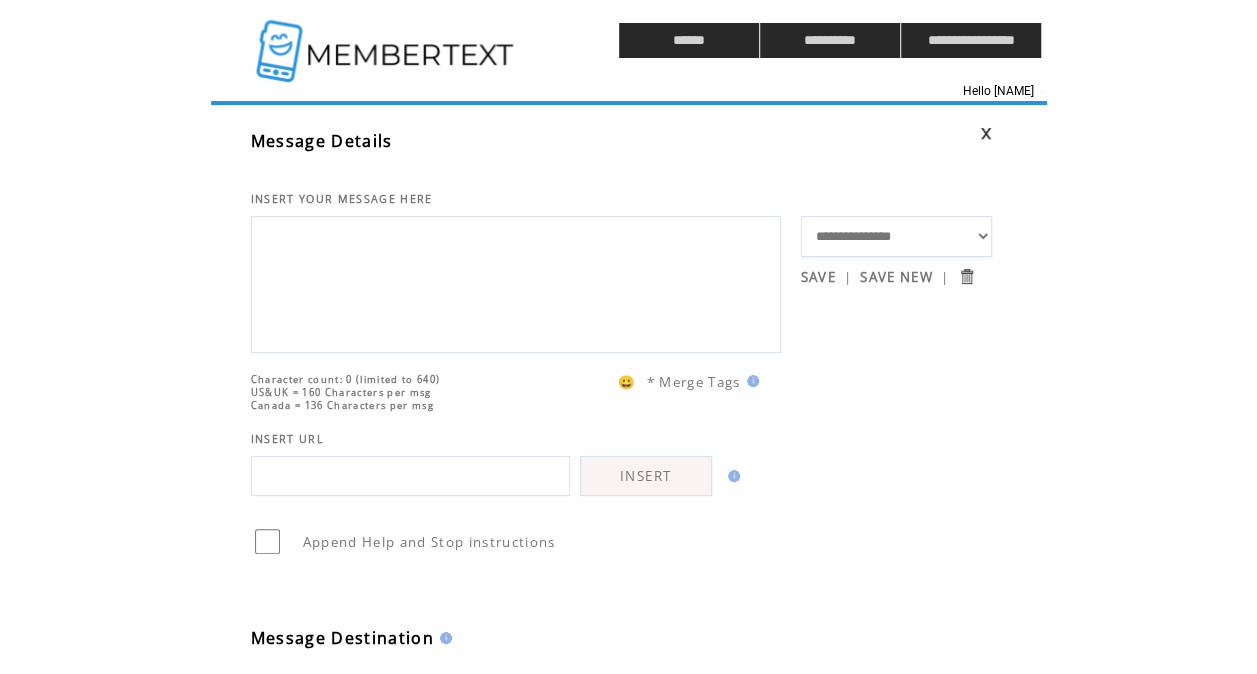 click on "**********" at bounding box center [896, 236] 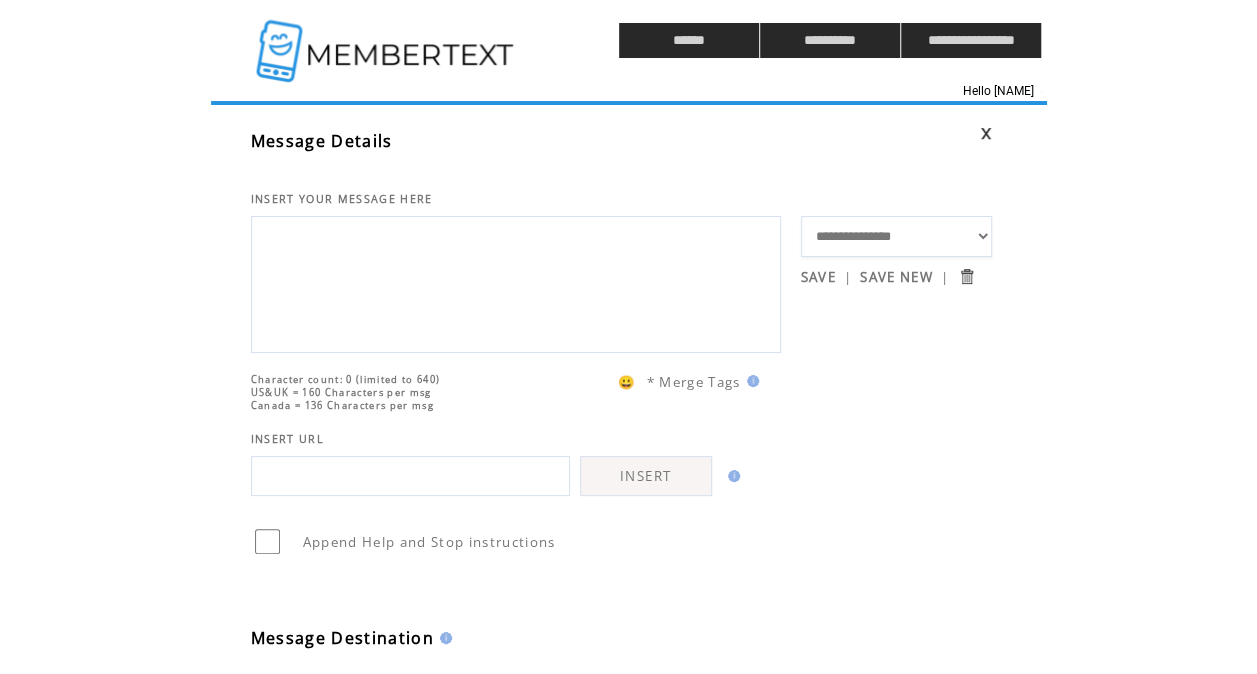 click at bounding box center [387, 40] 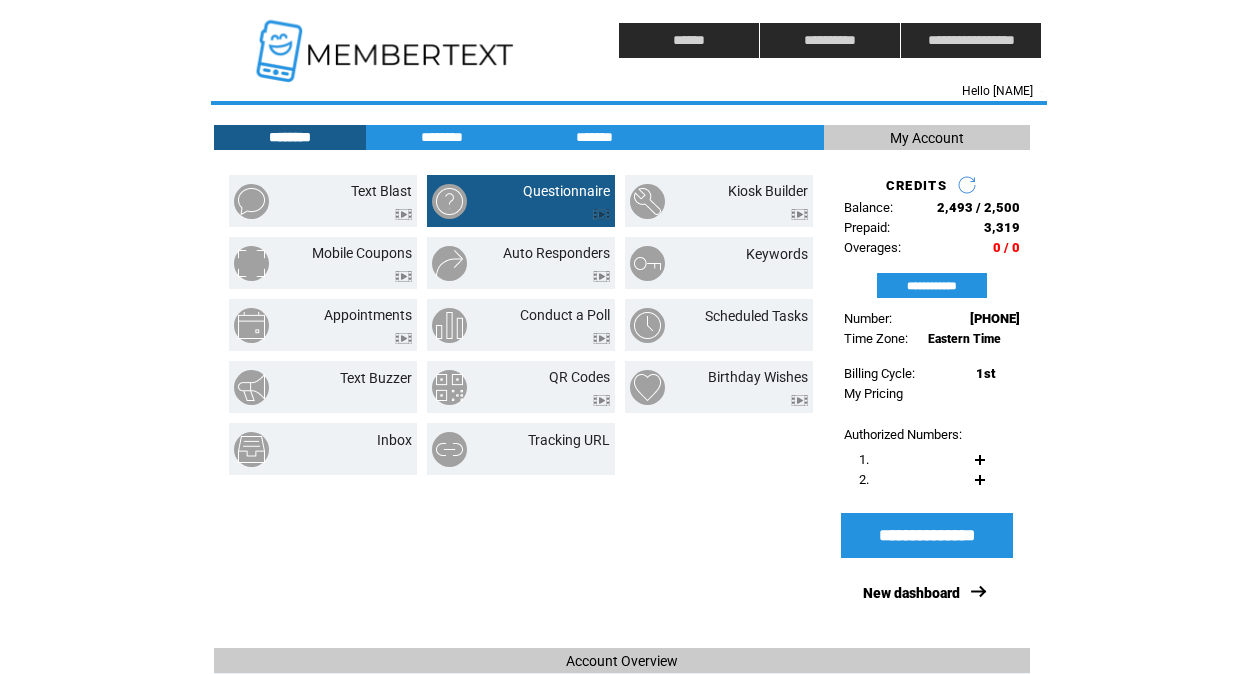 scroll, scrollTop: 0, scrollLeft: 0, axis: both 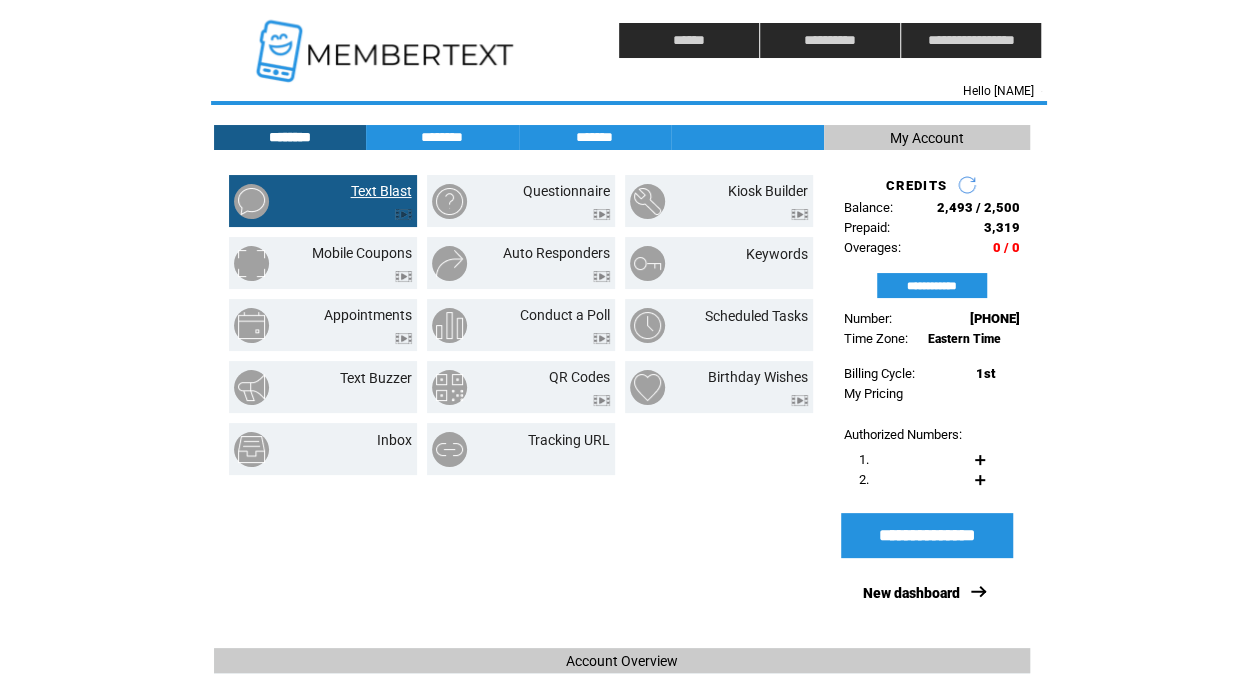 click on "Text Blast" at bounding box center (381, 191) 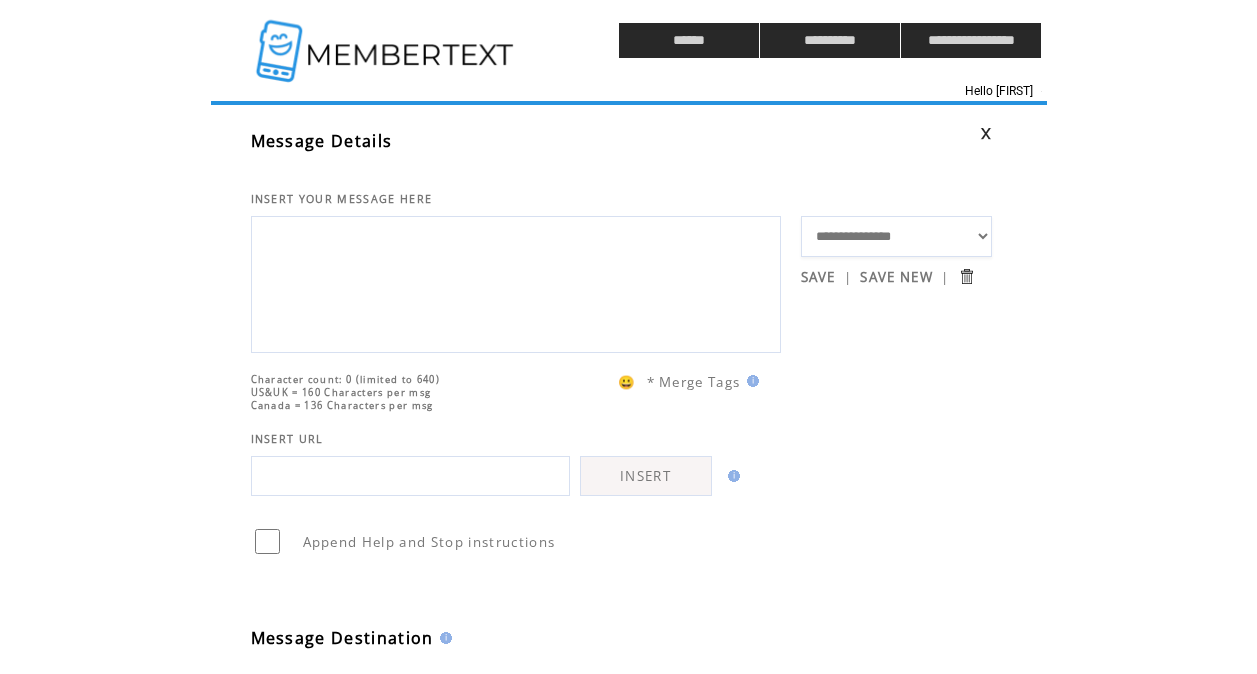 scroll, scrollTop: 0, scrollLeft: 0, axis: both 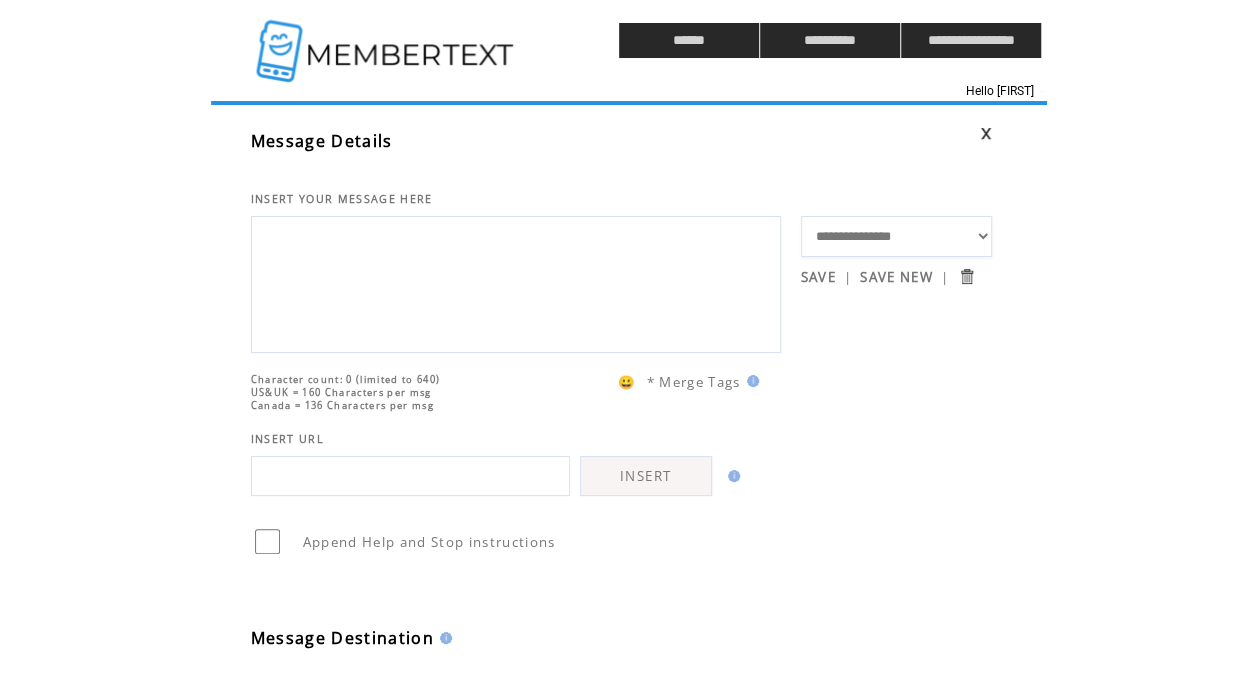 click on "**********" at bounding box center (896, 236) 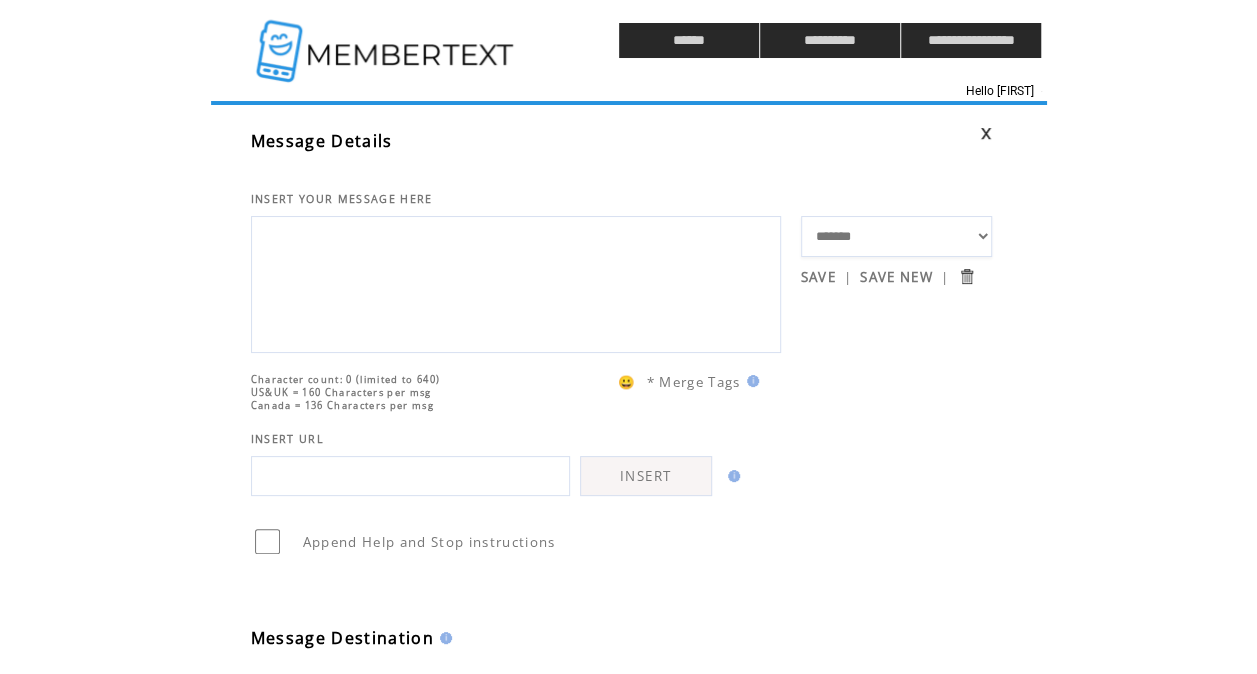click on "**********" at bounding box center [896, 236] 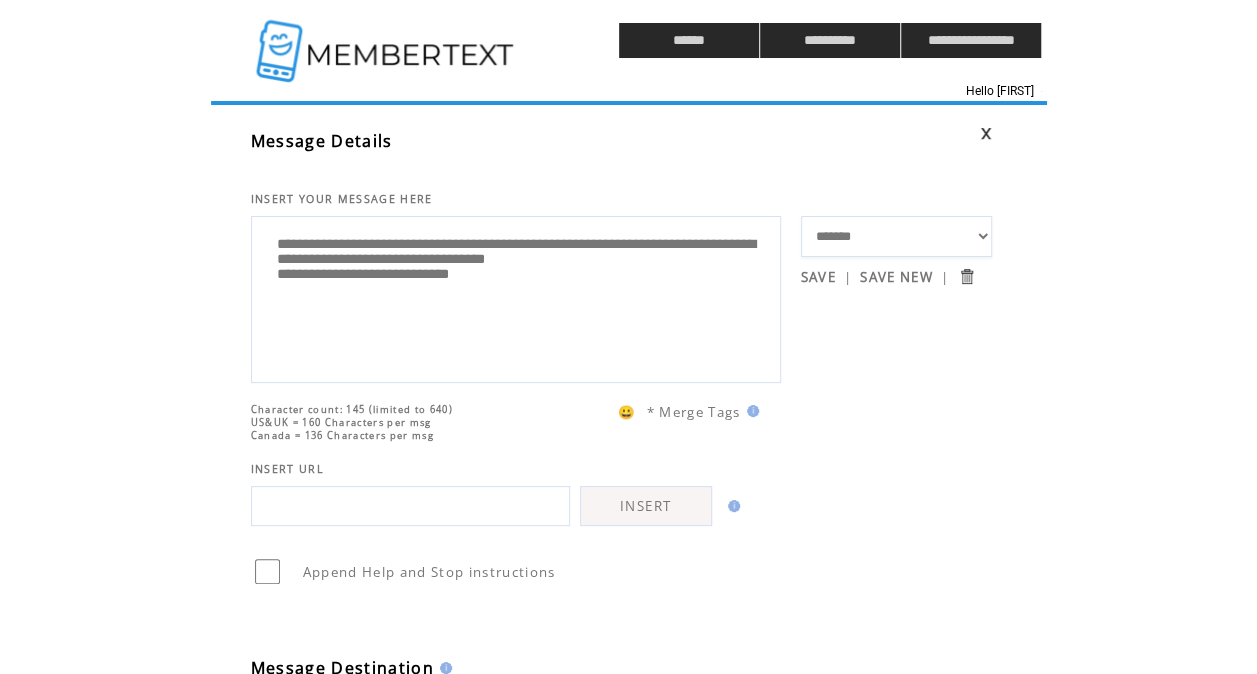 click on "INSERT YOUR MESSAGE HERE" at bounding box center (526, 179) 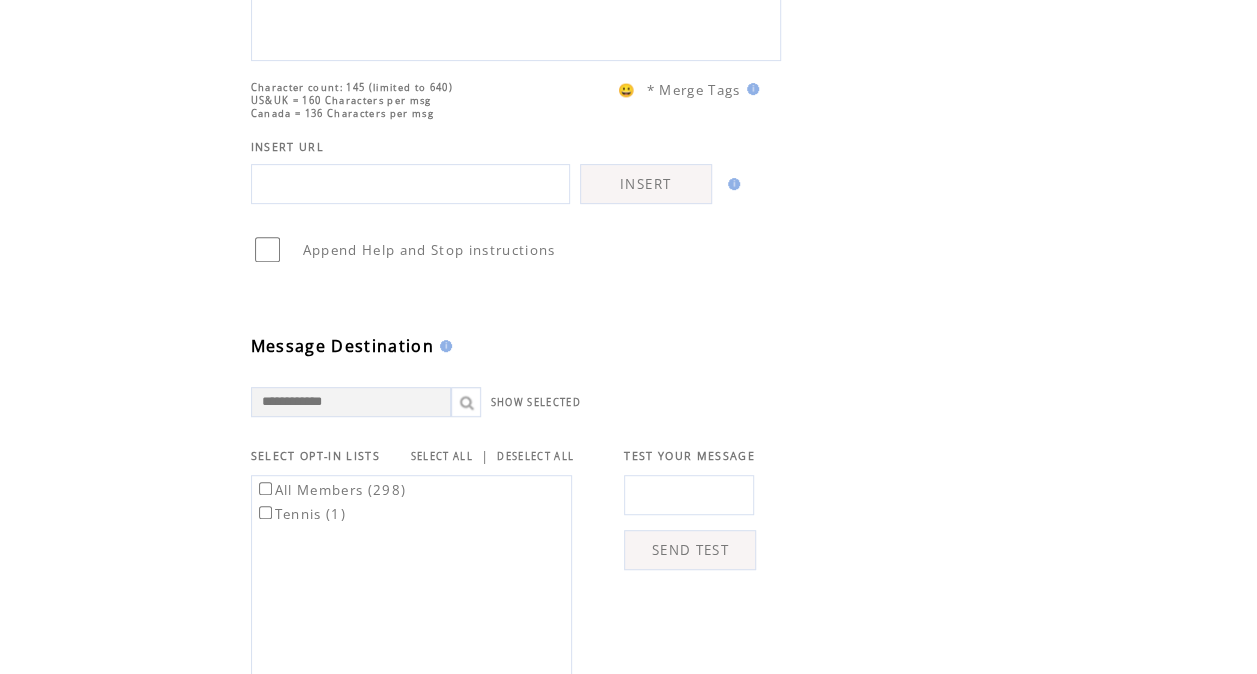 scroll, scrollTop: 324, scrollLeft: 0, axis: vertical 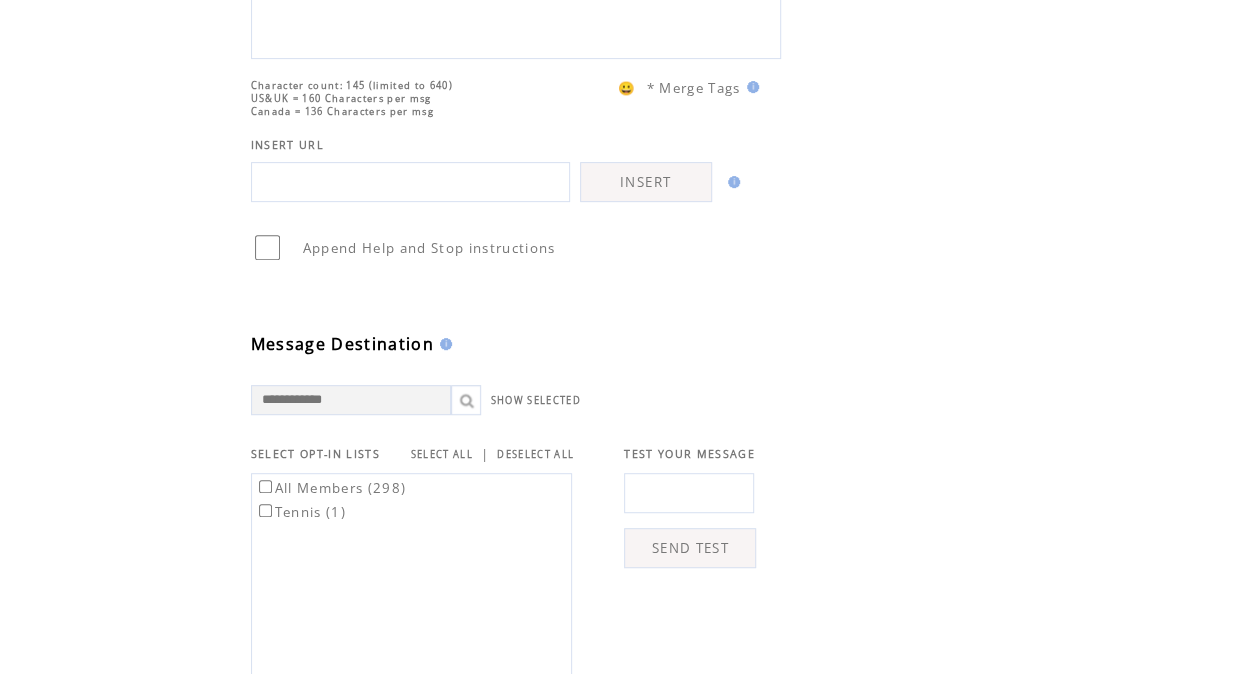 click at bounding box center [689, 493] 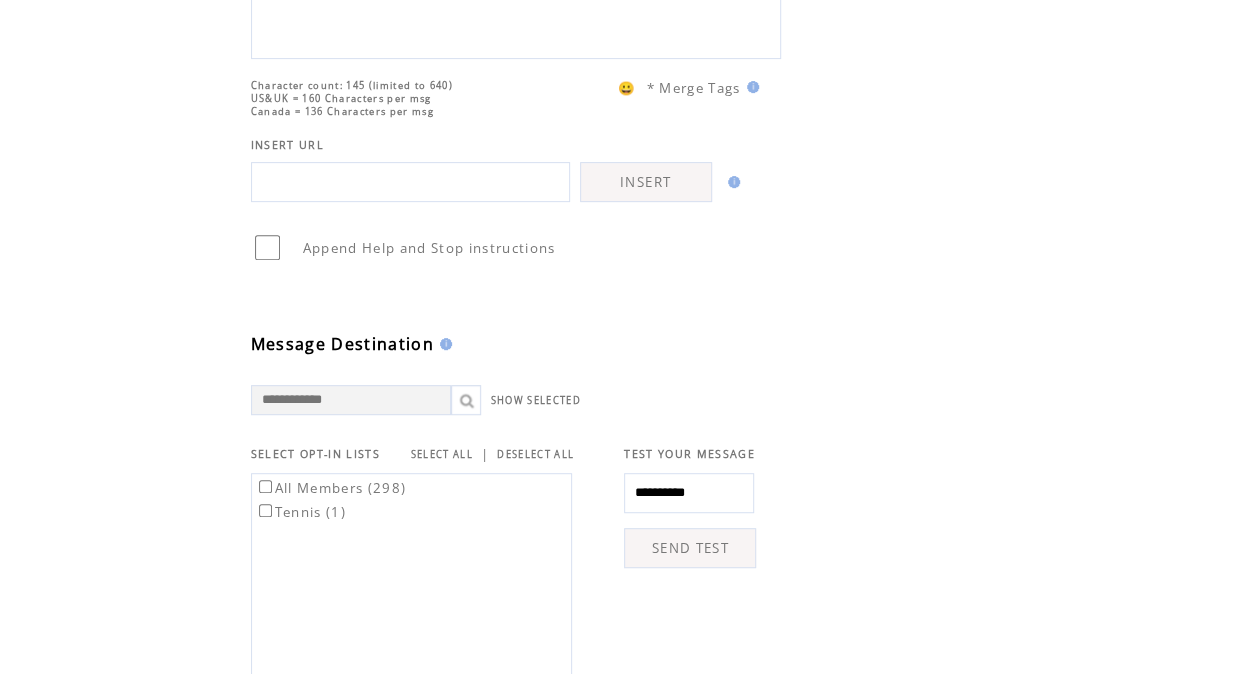 type on "**********" 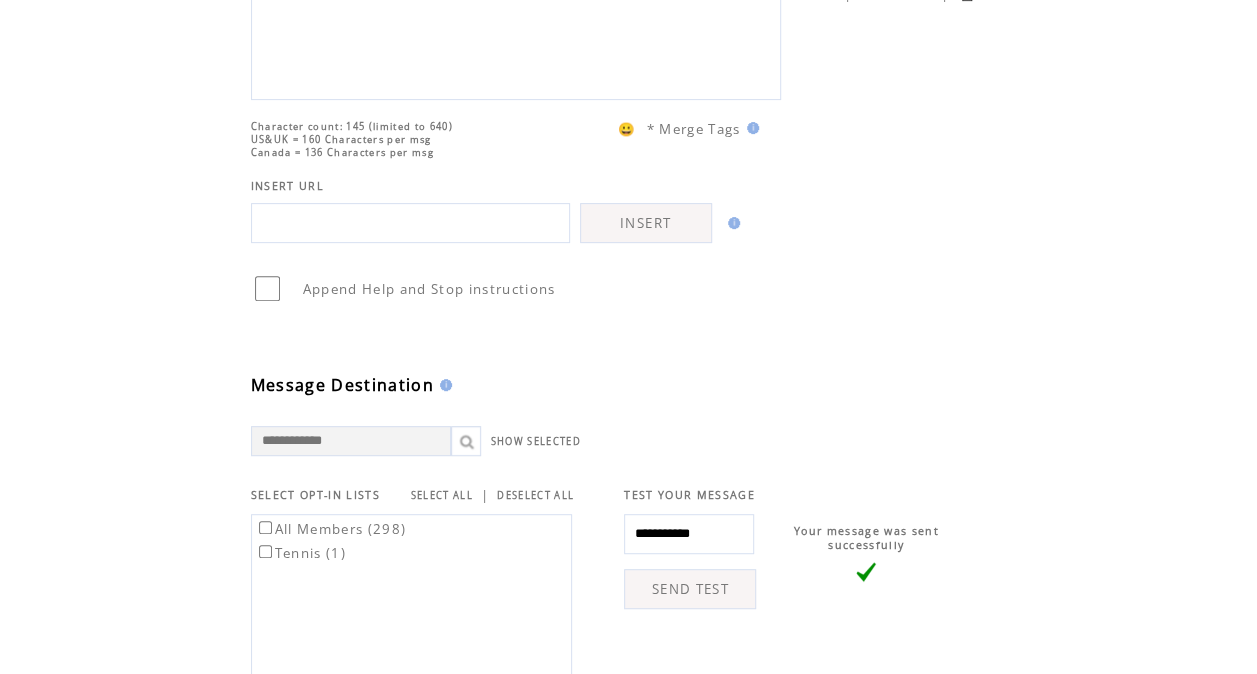 scroll, scrollTop: 138, scrollLeft: 0, axis: vertical 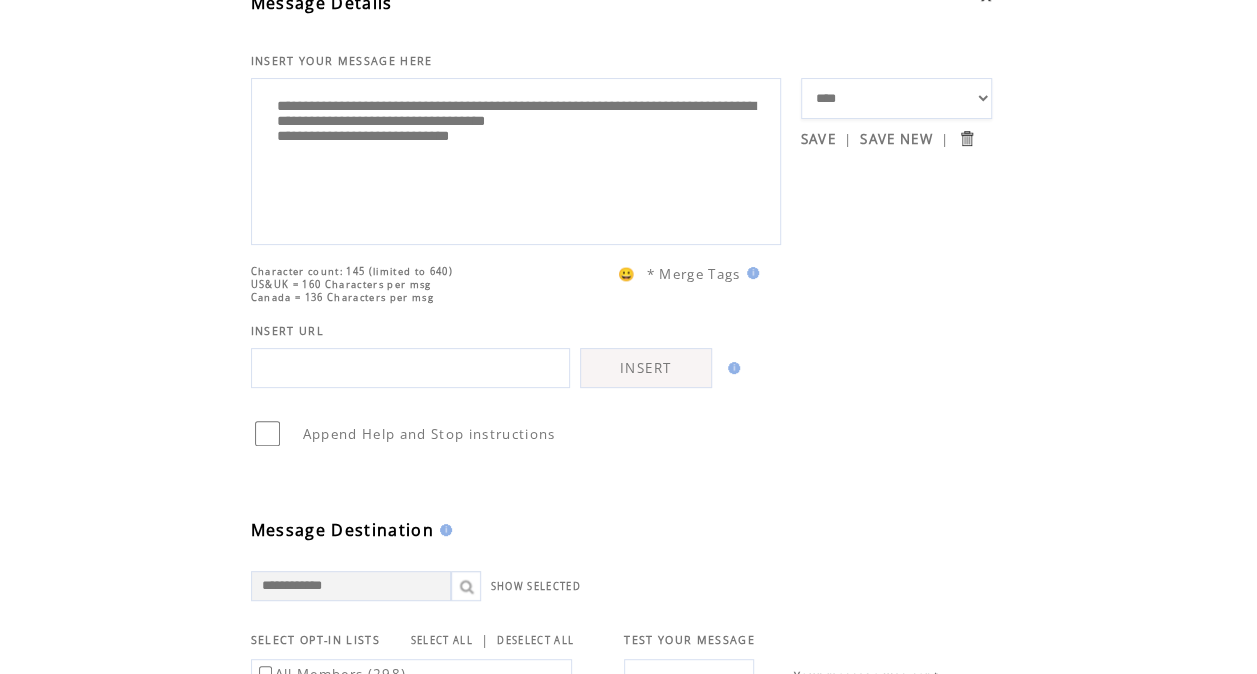drag, startPoint x: 527, startPoint y: 160, endPoint x: 532, endPoint y: 106, distance: 54.230988 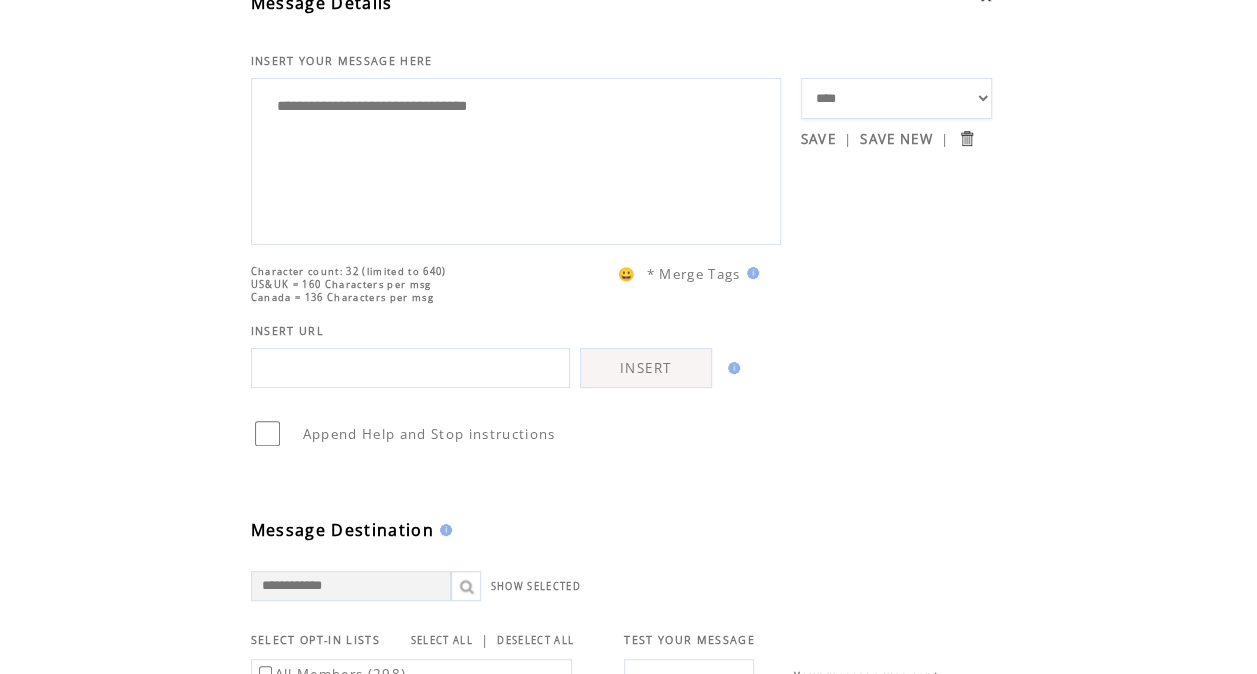 type on "**********" 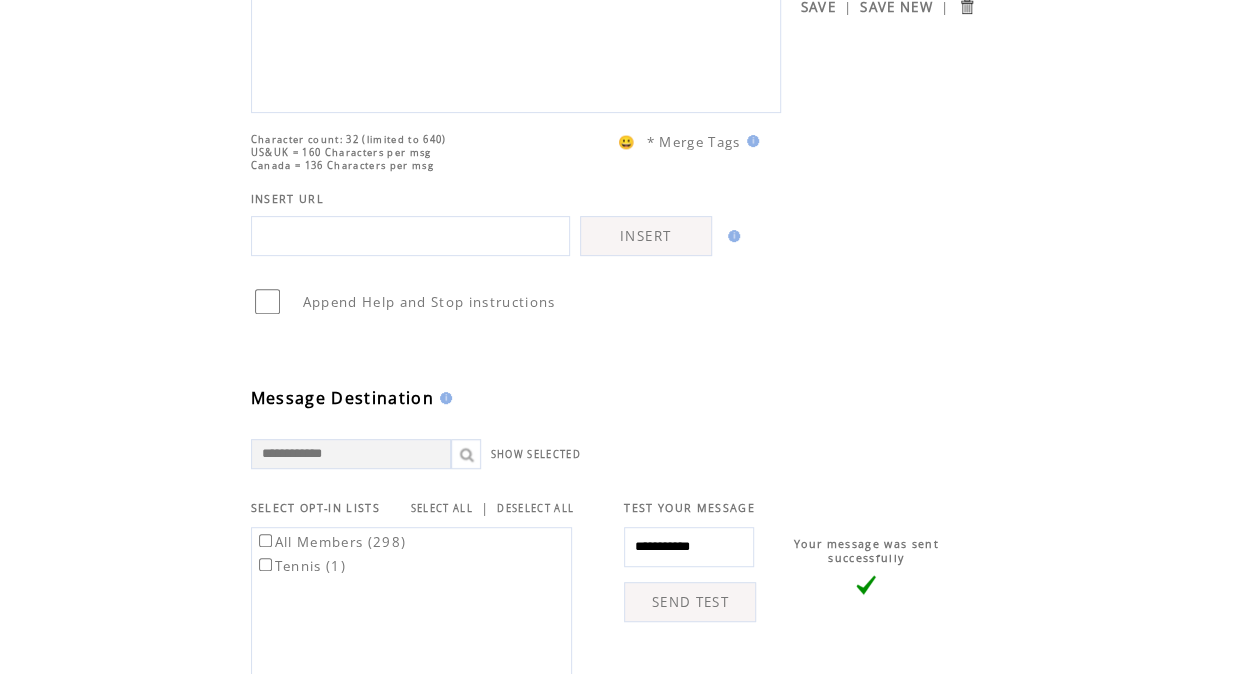 scroll, scrollTop: 272, scrollLeft: 0, axis: vertical 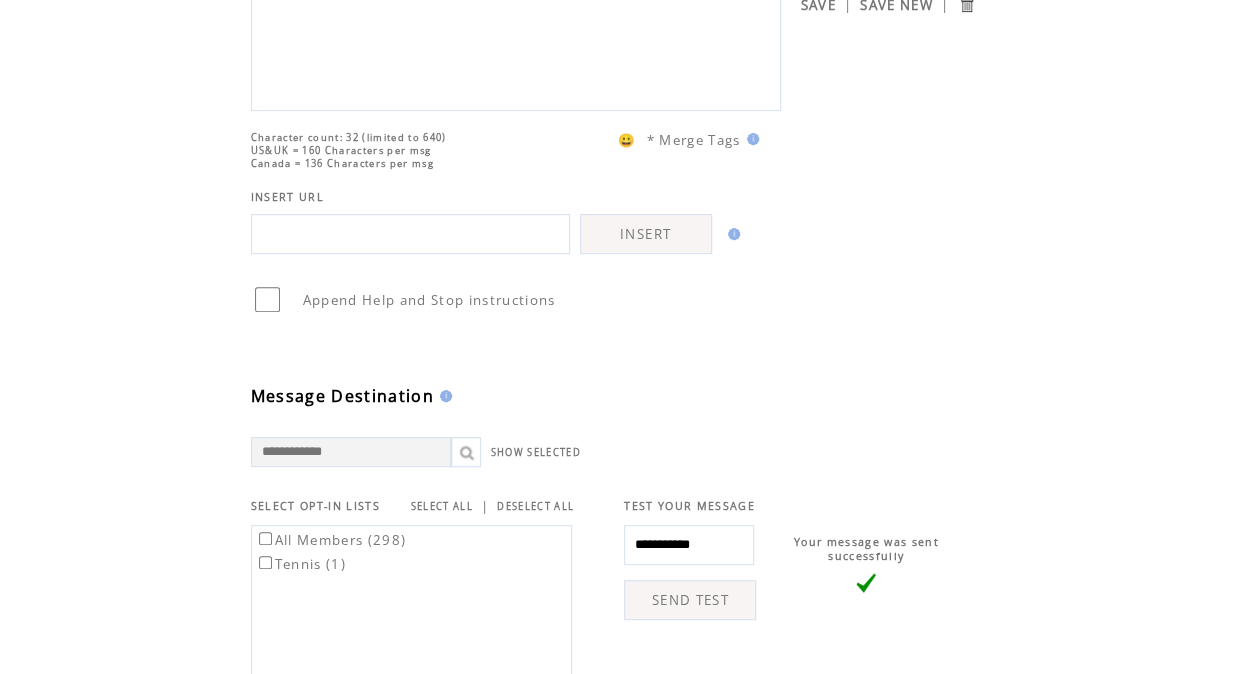 click on "SEND TEST" at bounding box center (690, 600) 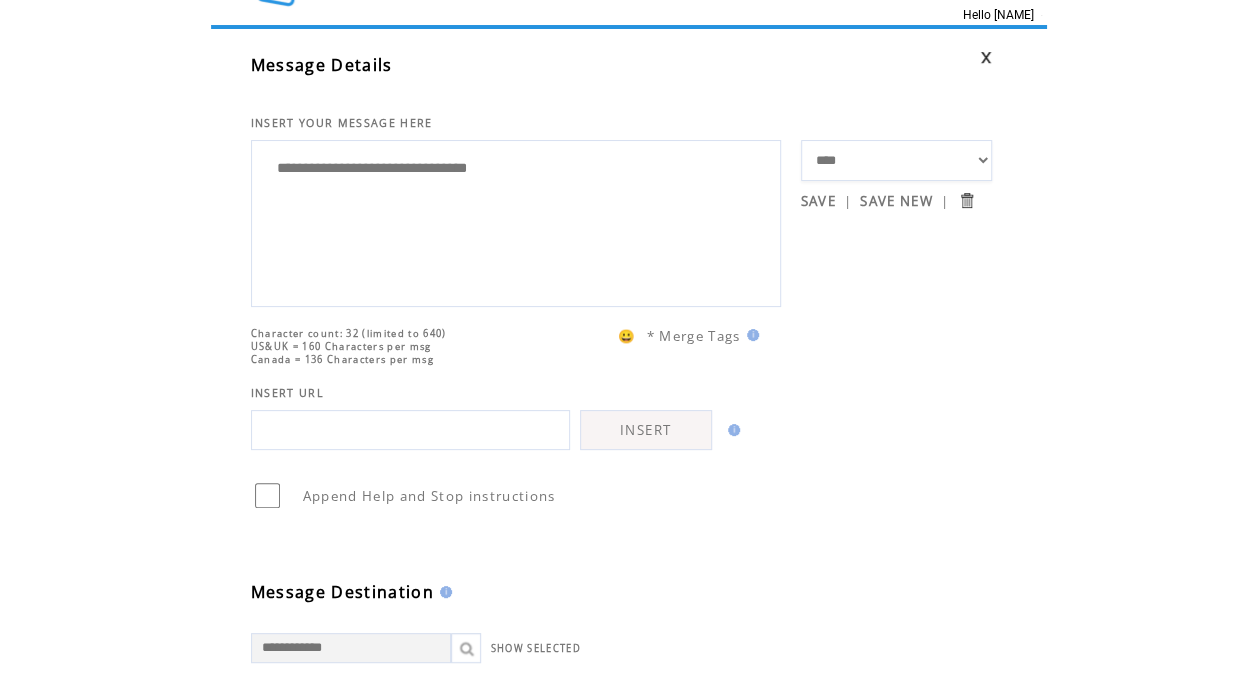 scroll, scrollTop: 4, scrollLeft: 0, axis: vertical 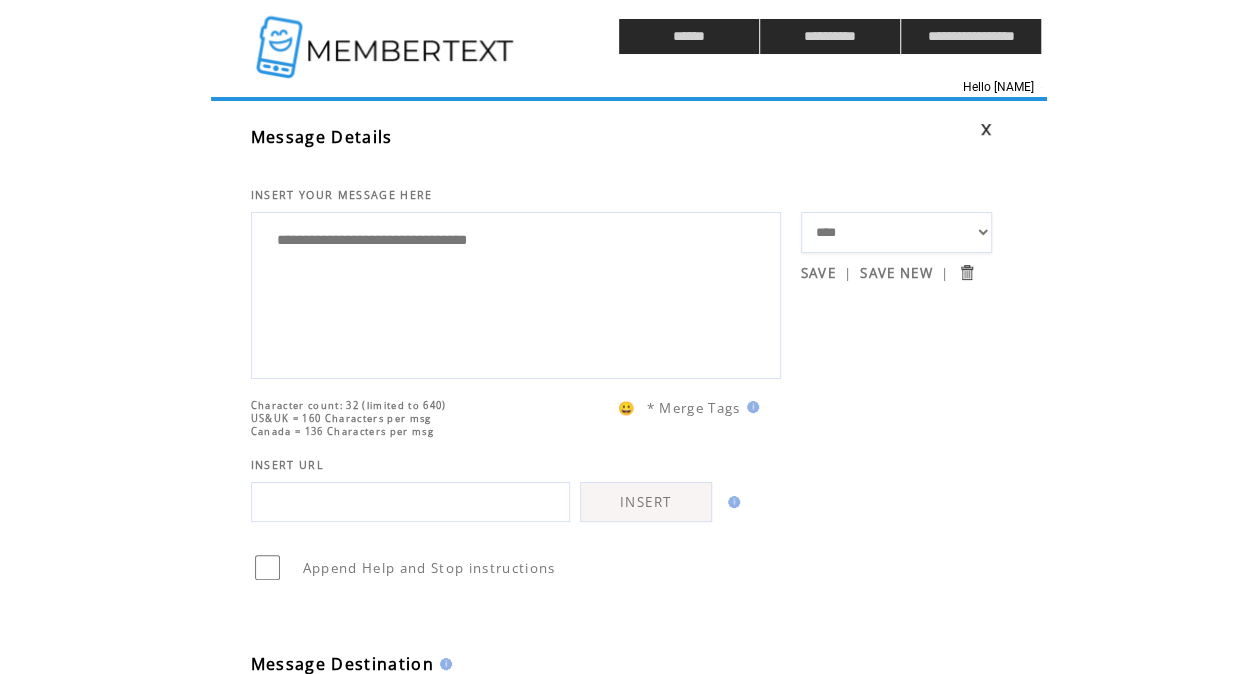 click at bounding box center (387, 36) 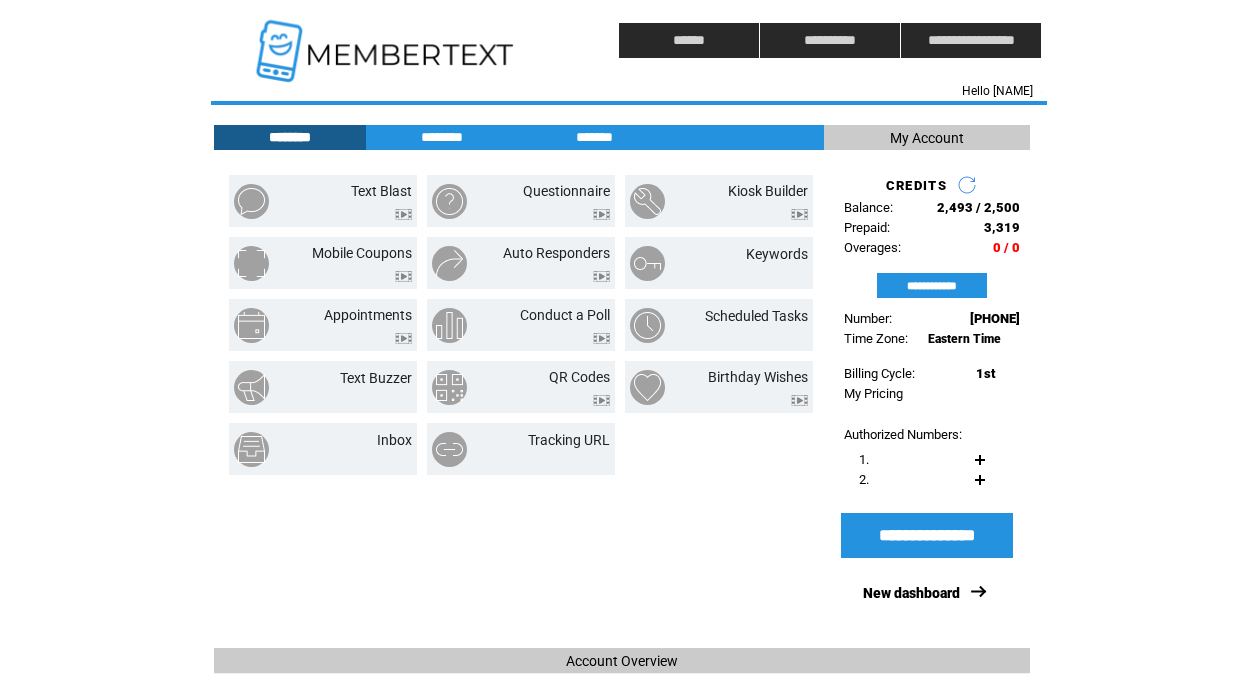 scroll, scrollTop: 0, scrollLeft: 0, axis: both 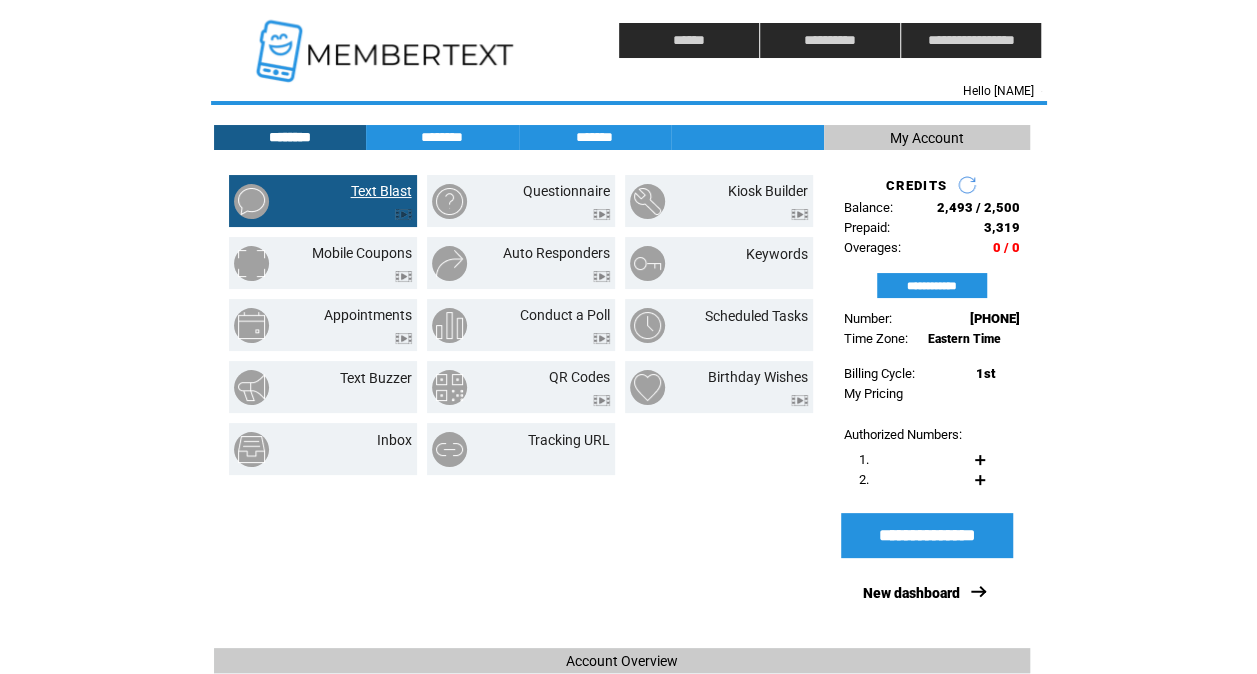 click on "Text Blast" at bounding box center (381, 191) 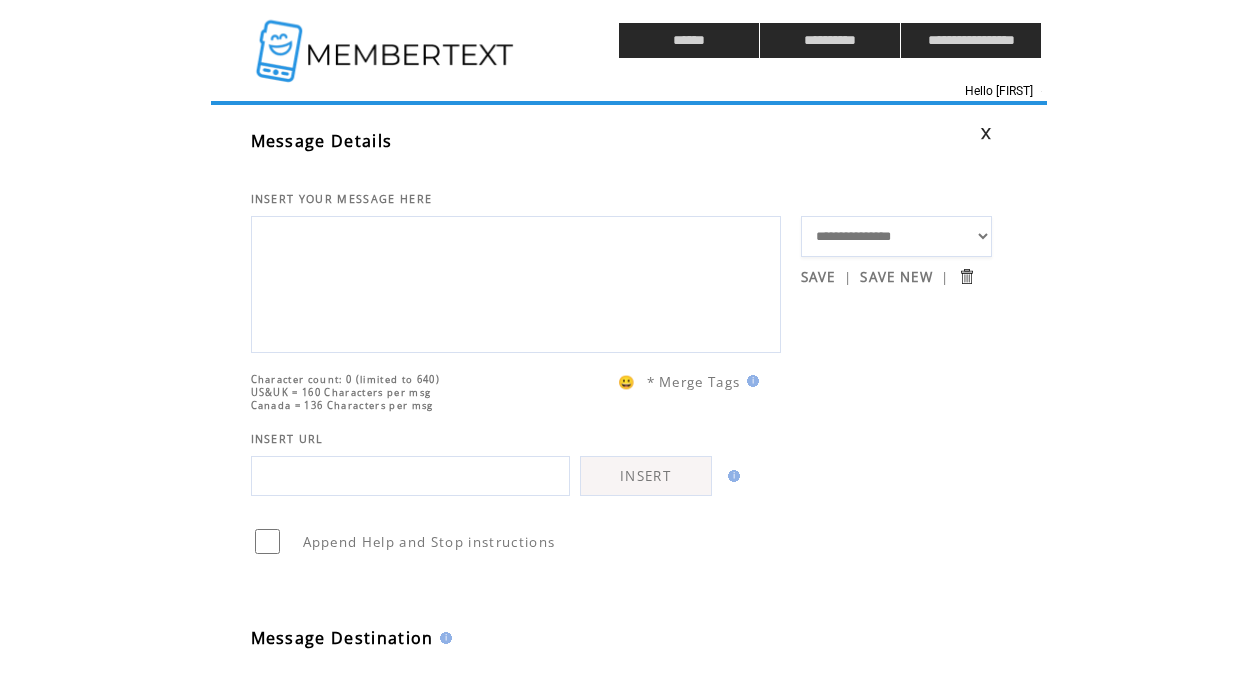 scroll, scrollTop: 0, scrollLeft: 0, axis: both 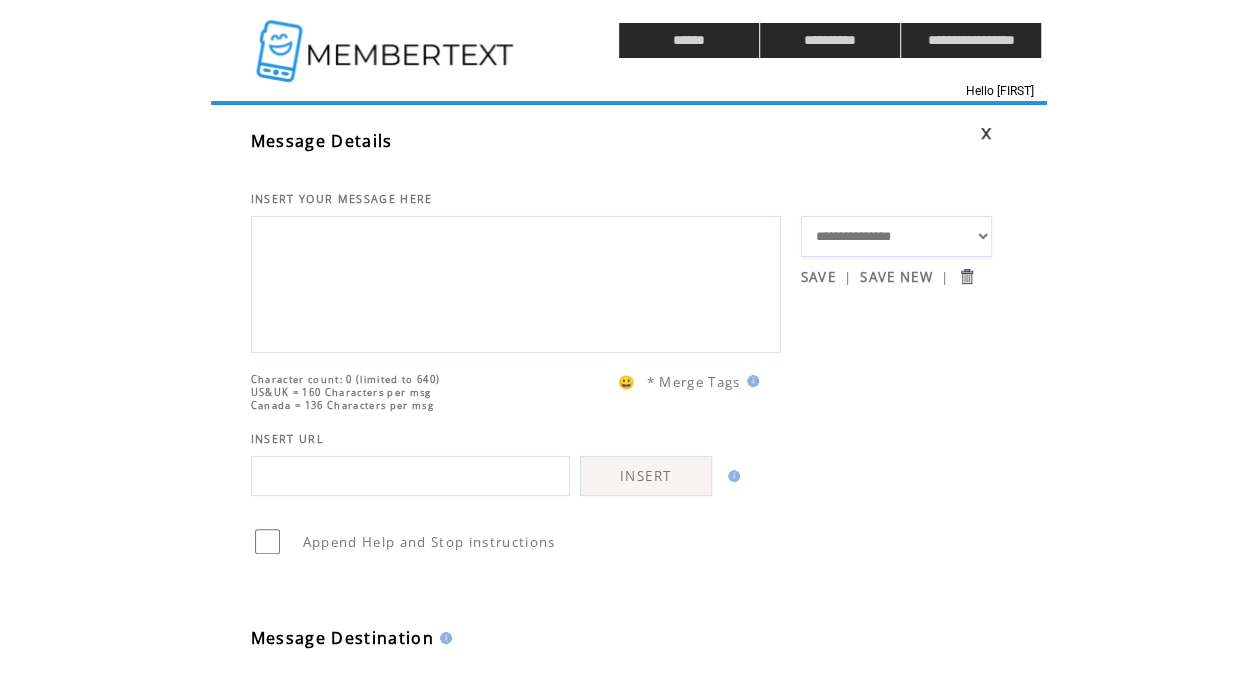click at bounding box center [516, 282] 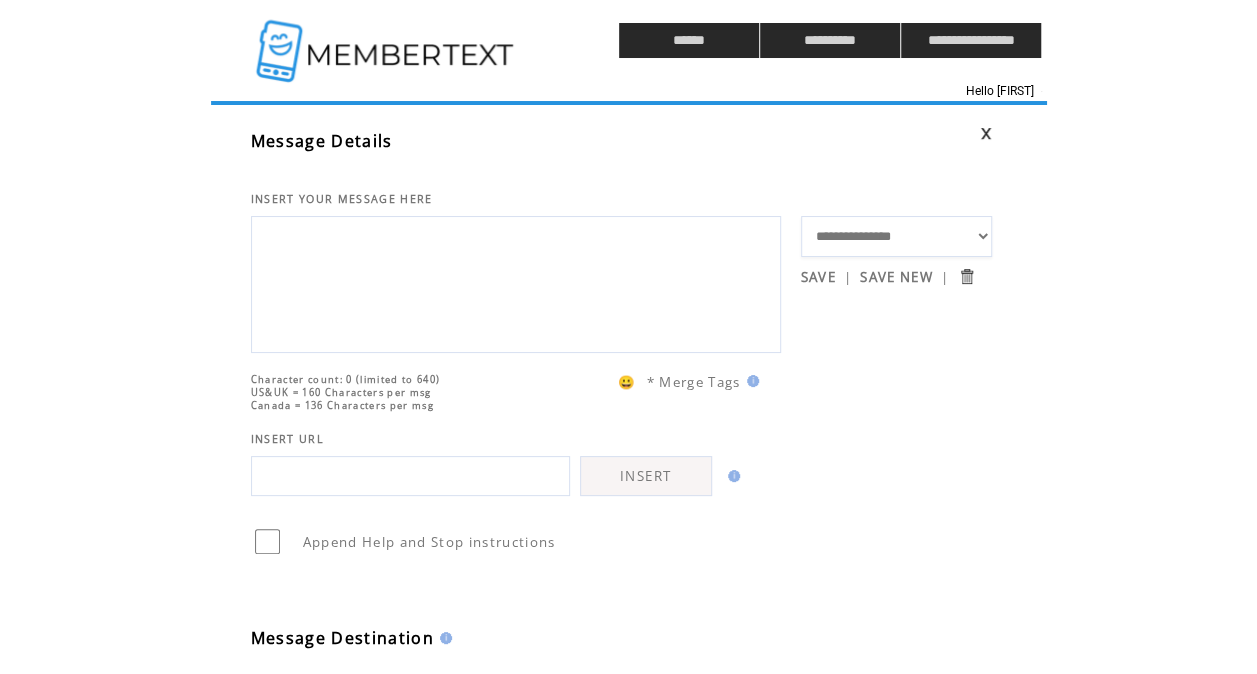 click on "**********" at bounding box center [896, 236] 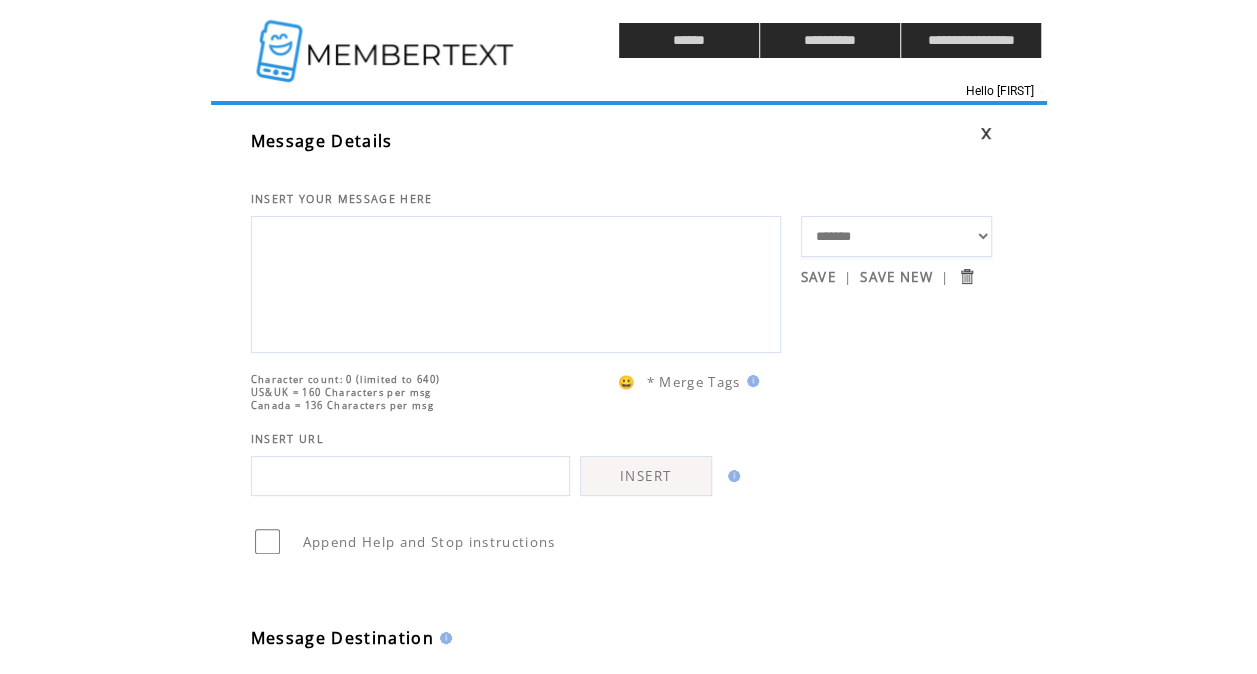 click on "**********" at bounding box center (896, 236) 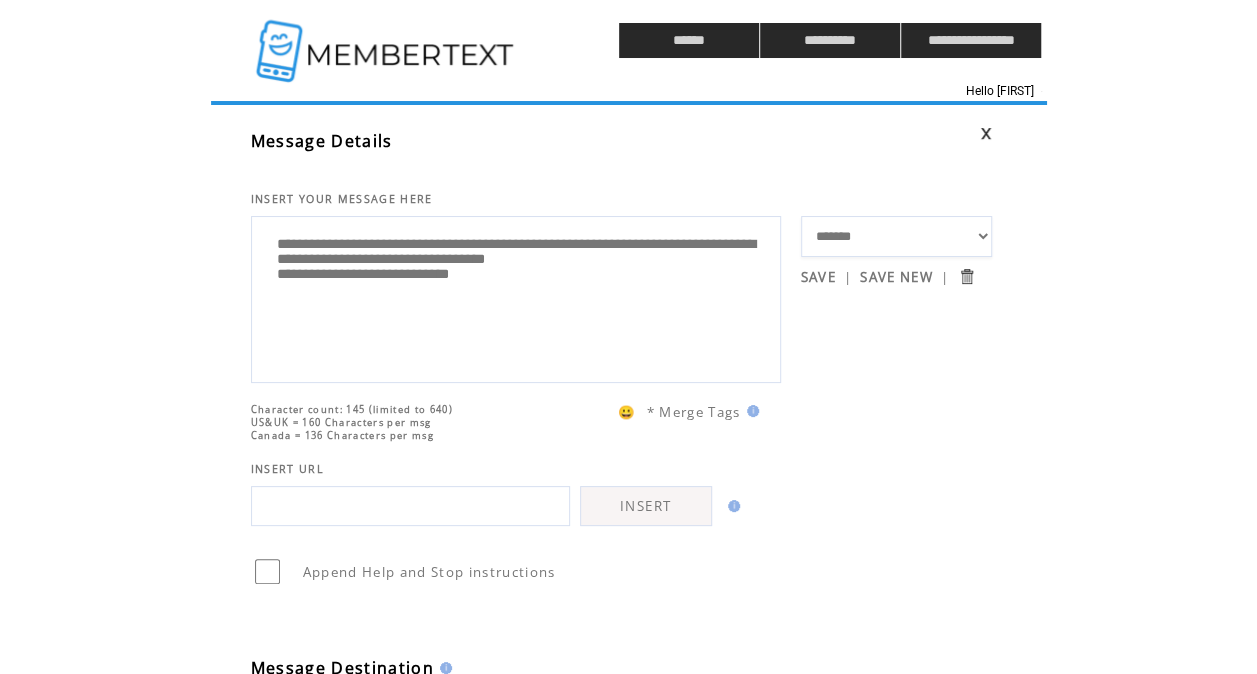 drag, startPoint x: 556, startPoint y: 305, endPoint x: 568, endPoint y: 253, distance: 53.366657 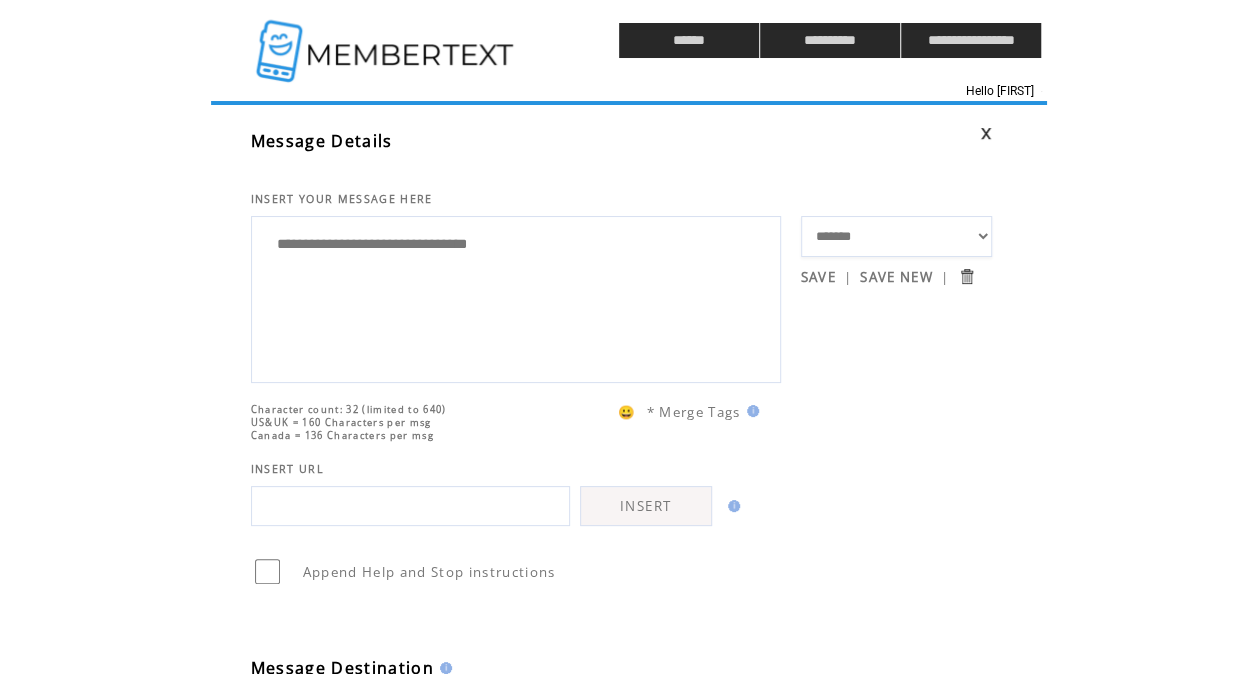 type on "**********" 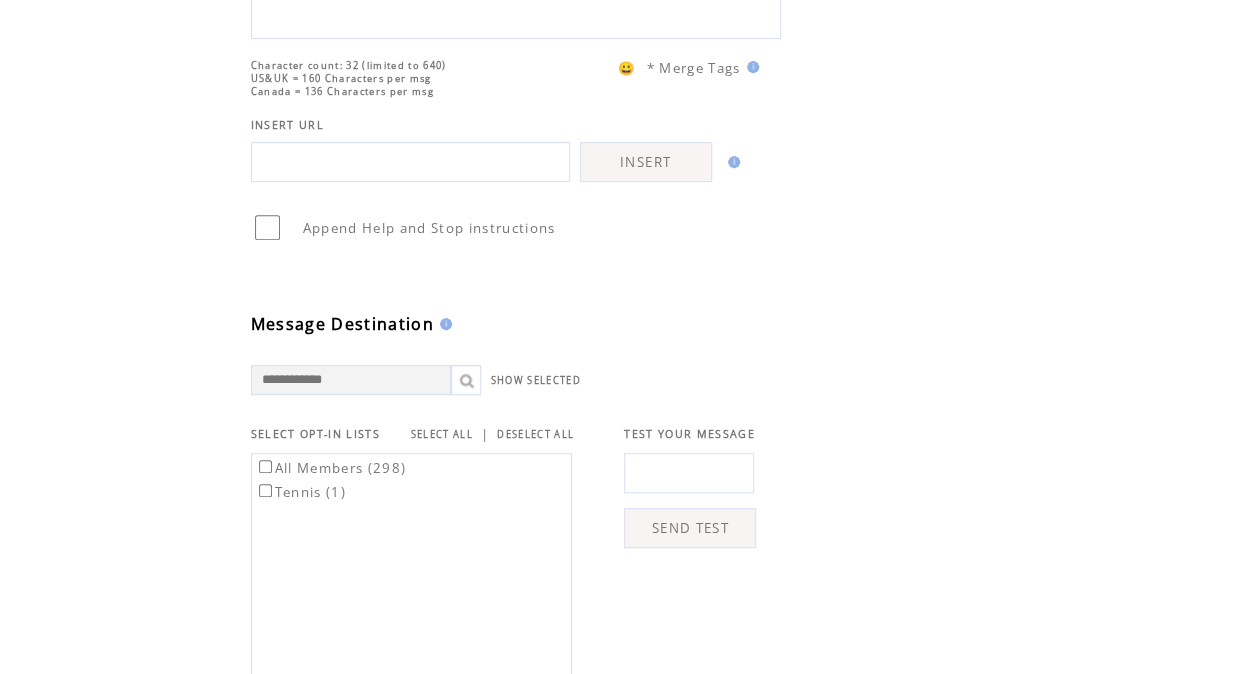 scroll, scrollTop: 348, scrollLeft: 0, axis: vertical 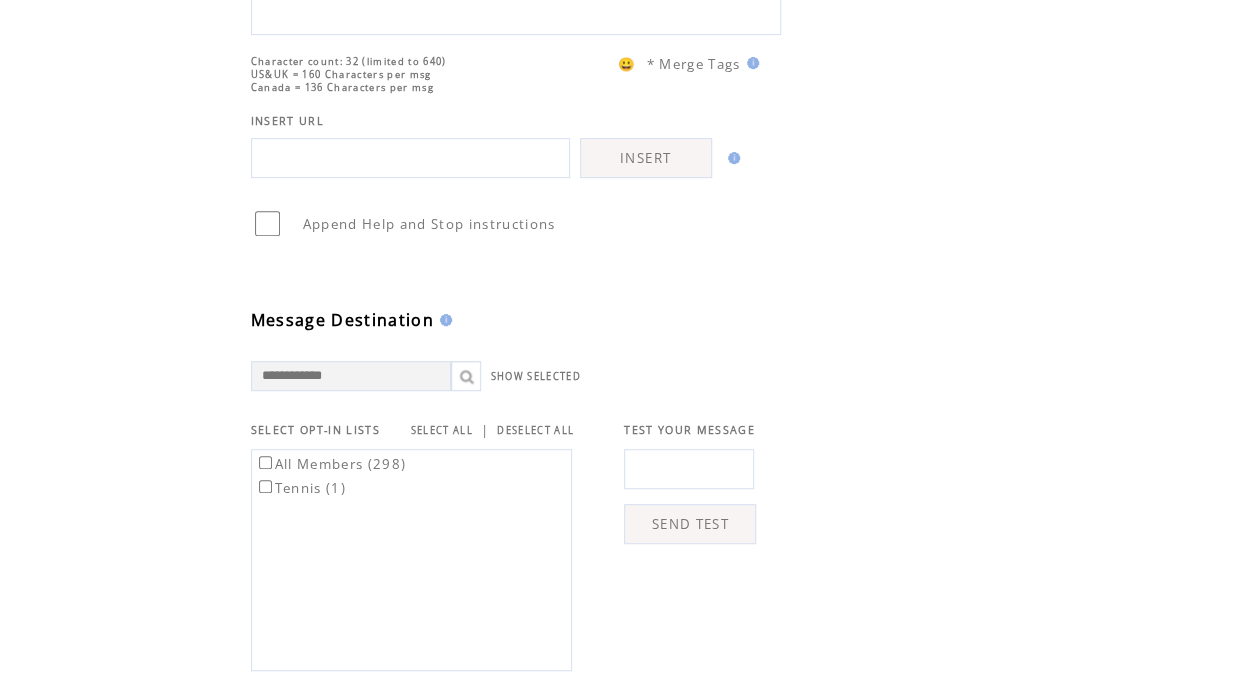 click at bounding box center [689, 469] 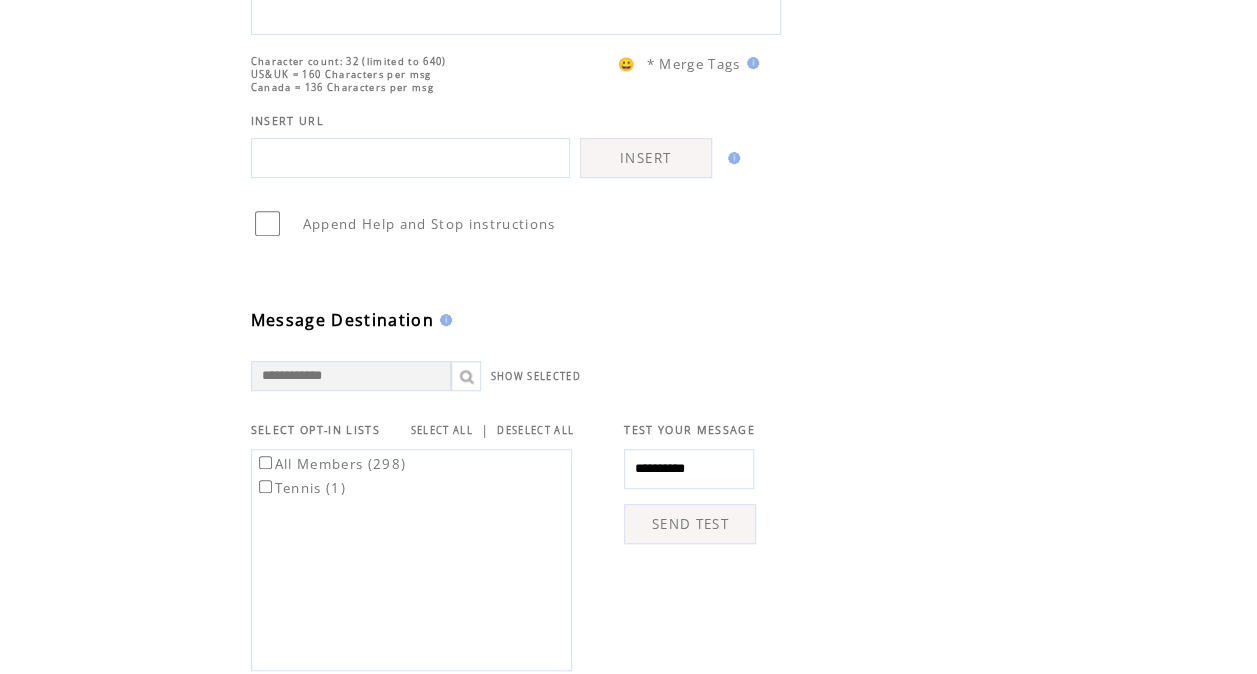click at bounding box center [856, 555] 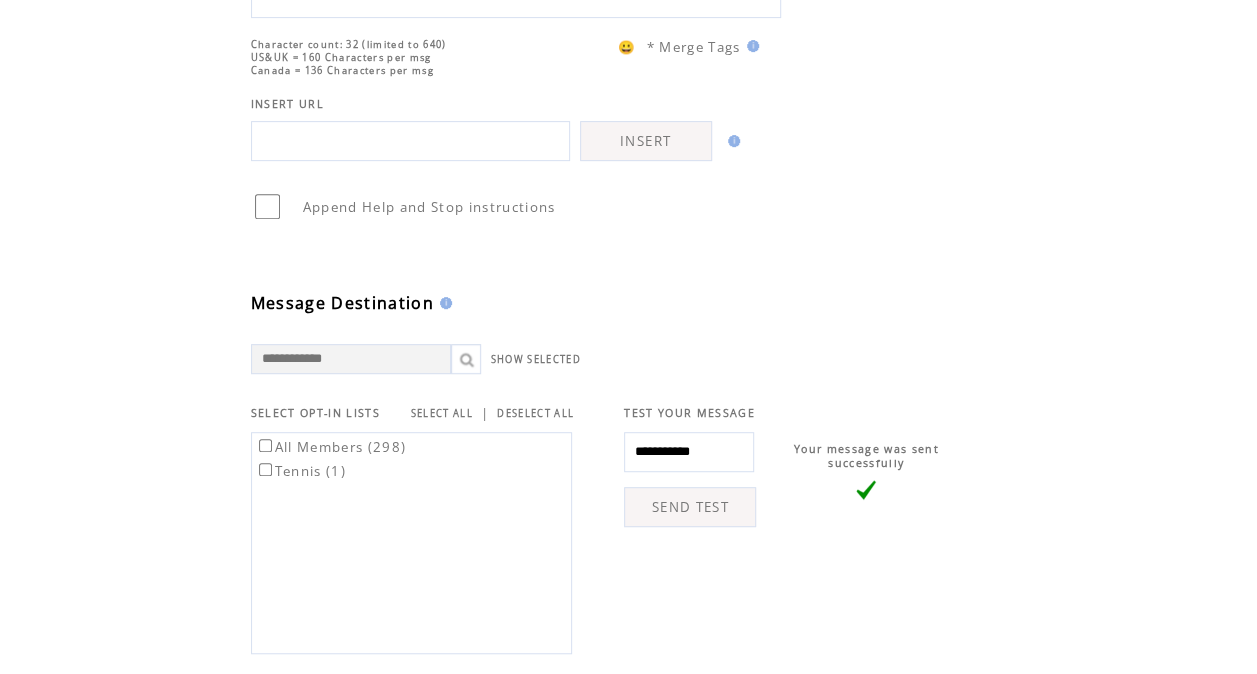 scroll, scrollTop: 371, scrollLeft: 0, axis: vertical 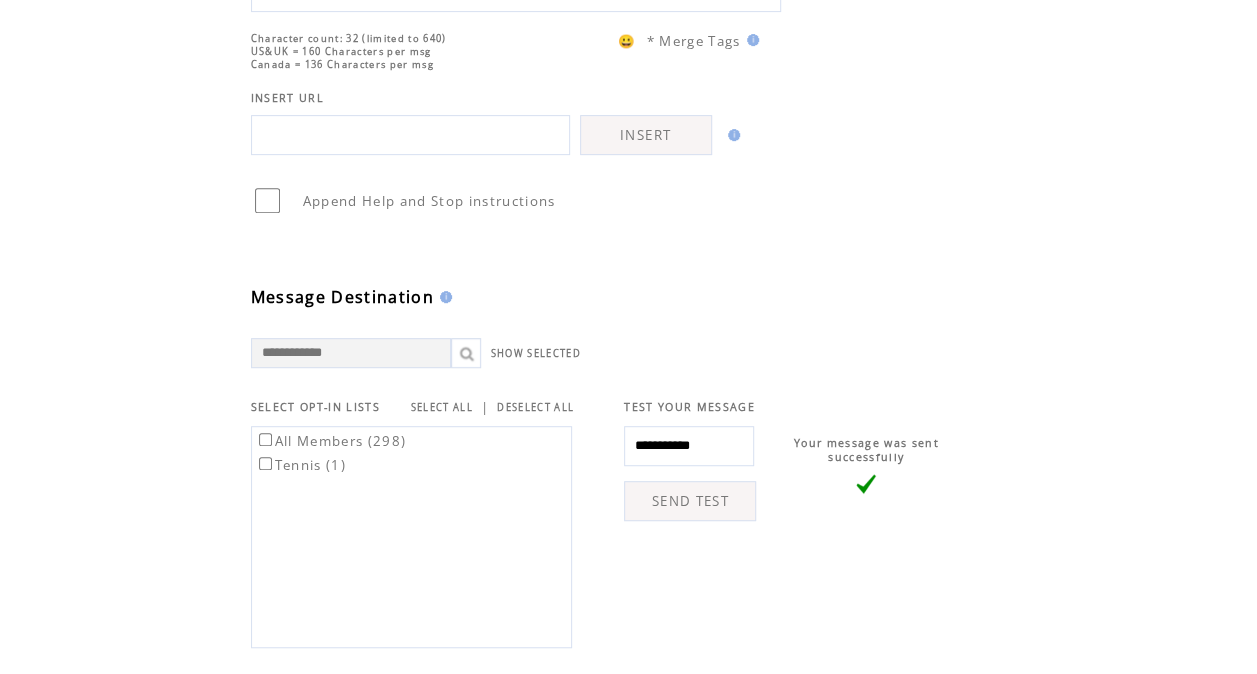 click on "SHOW SELECTED" at bounding box center [621, 338] 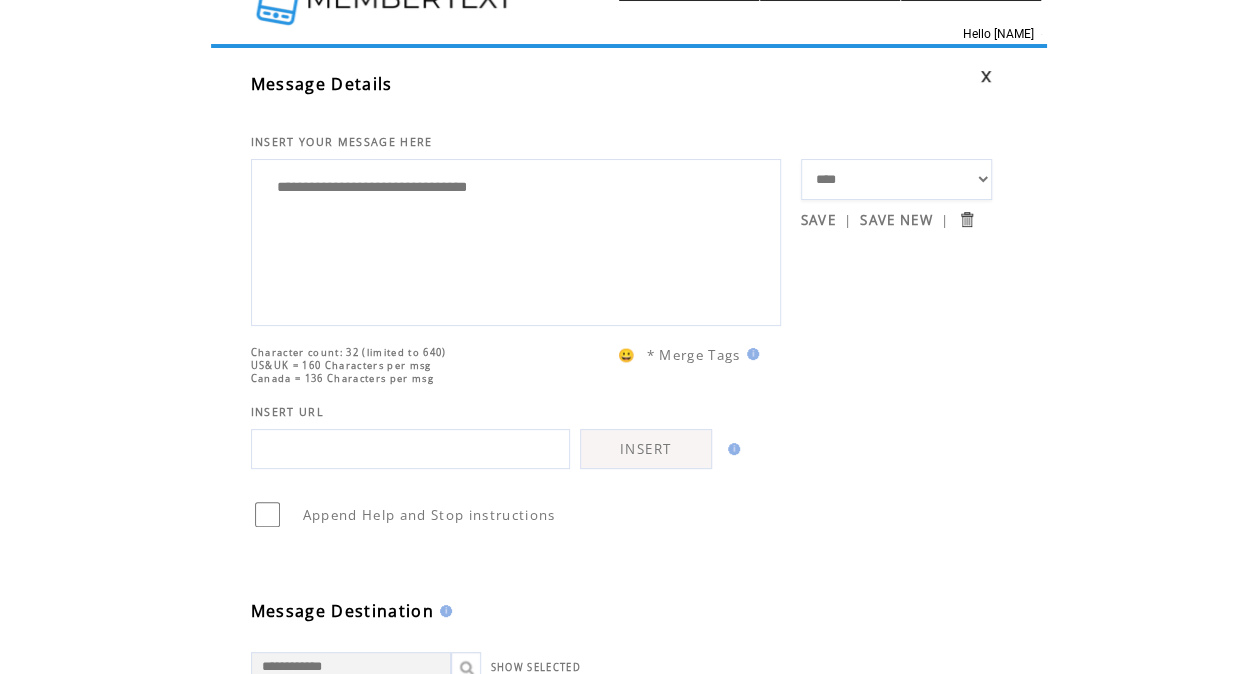 scroll, scrollTop: 56, scrollLeft: 0, axis: vertical 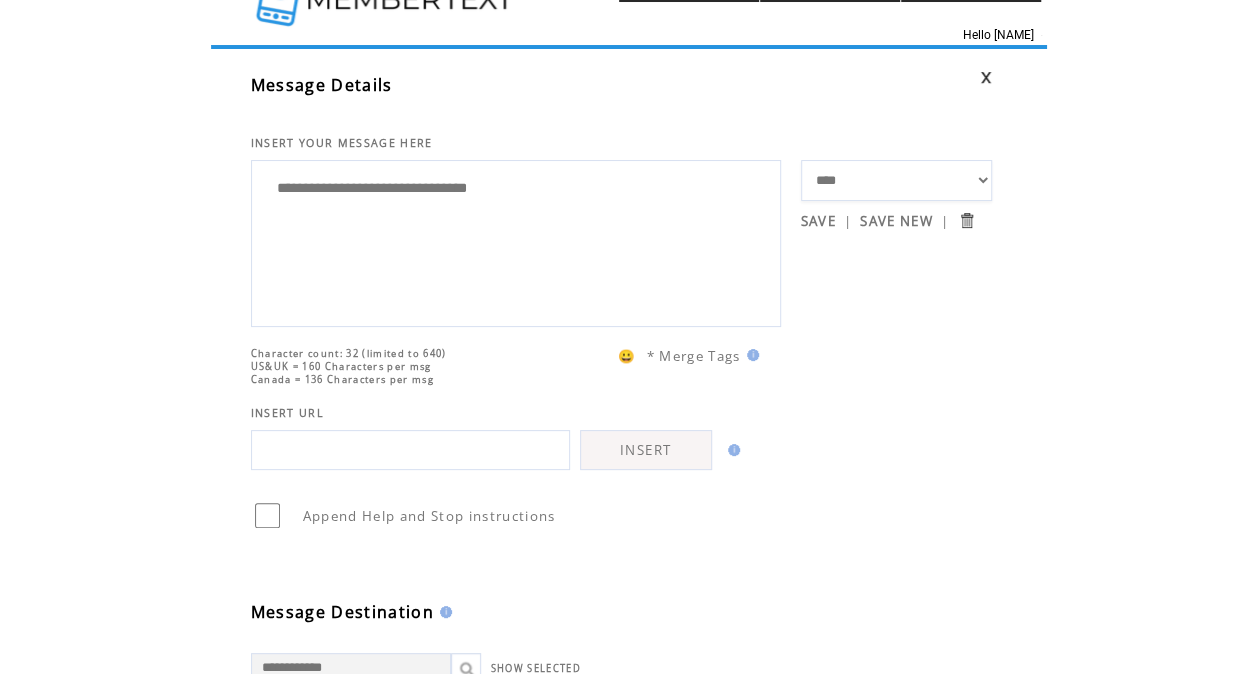 drag, startPoint x: 580, startPoint y: 201, endPoint x: 258, endPoint y: 158, distance: 324.85843 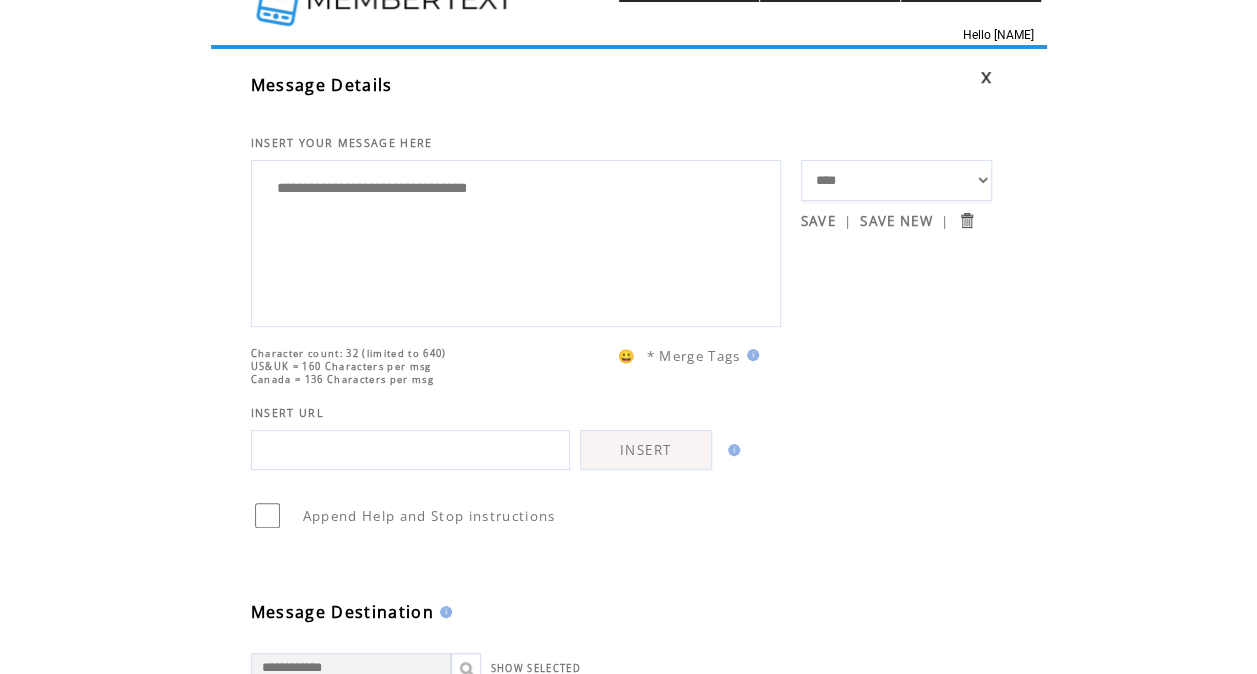 click on "**********" at bounding box center (526, 238) 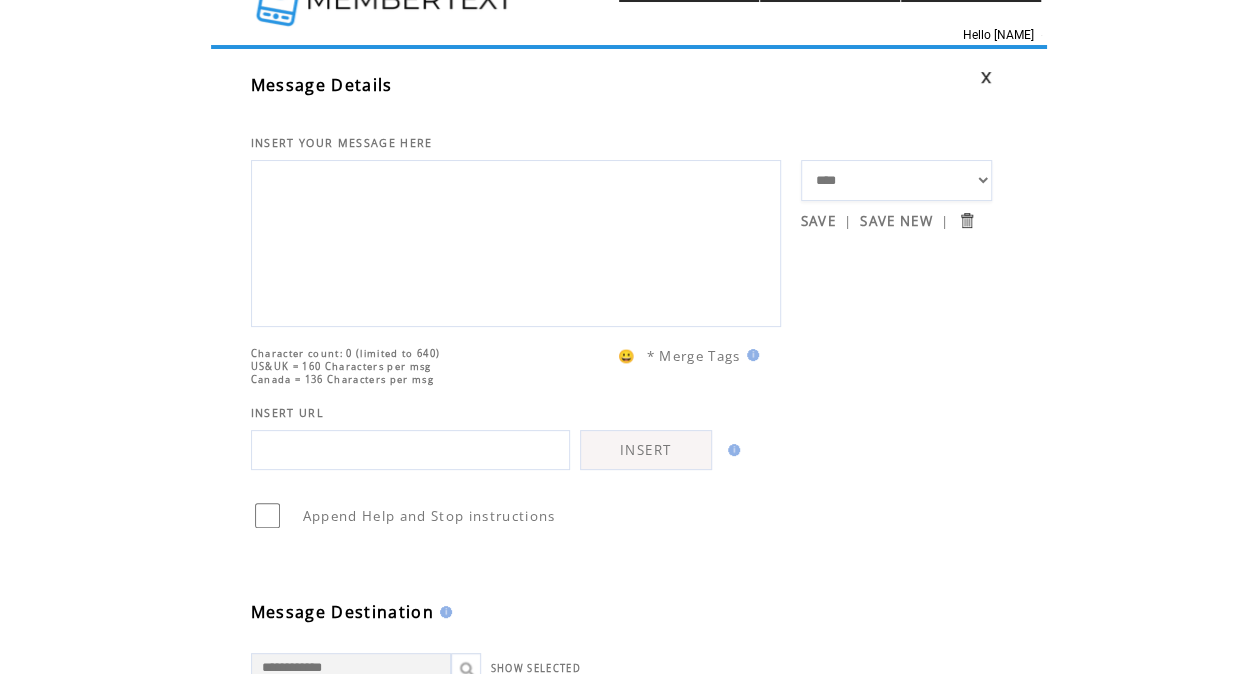 type 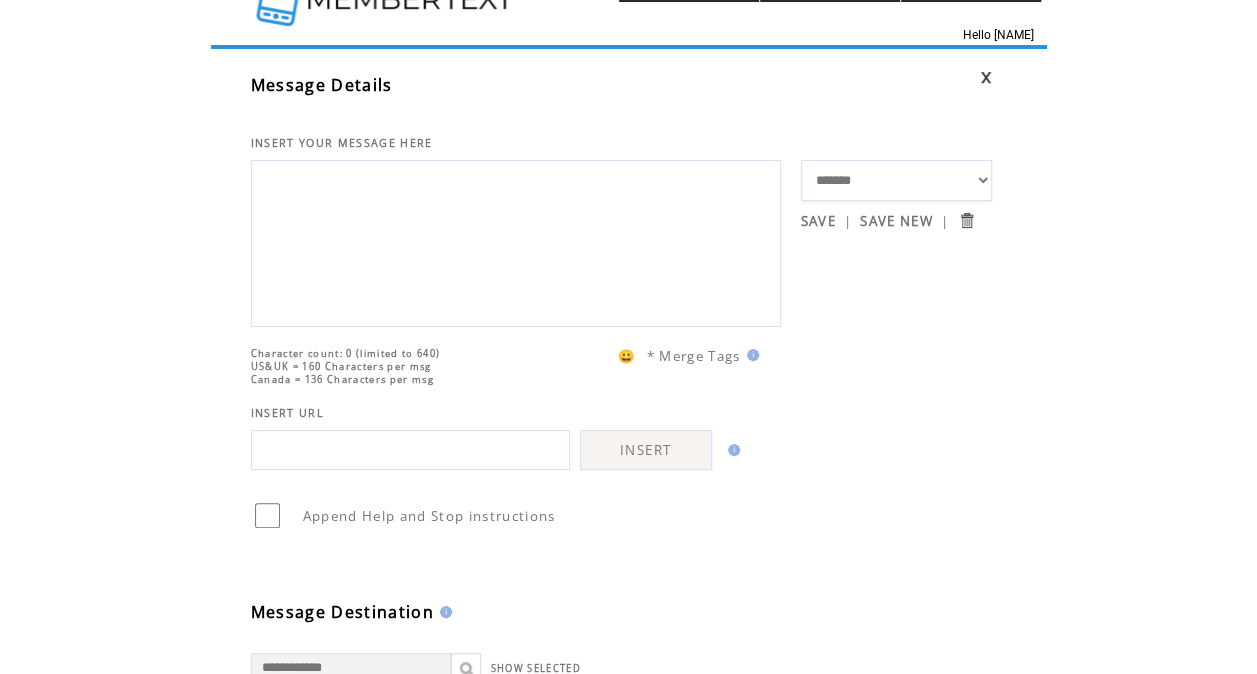 click on "**********" at bounding box center (896, 180) 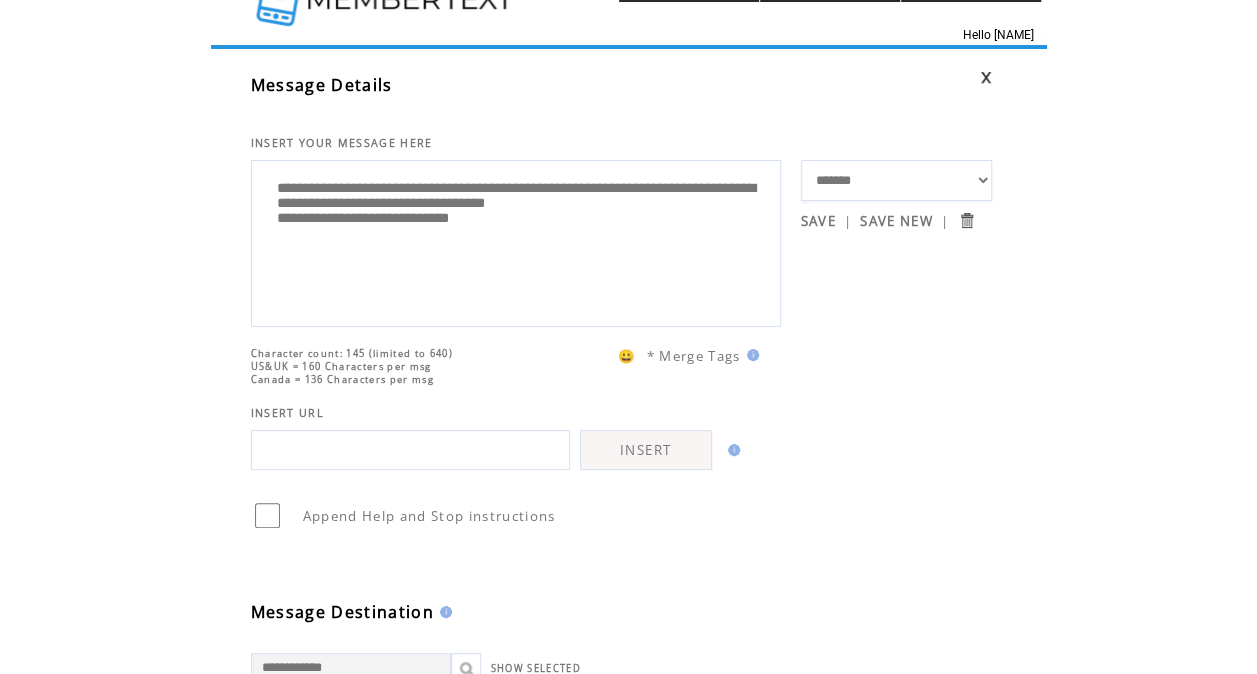 click on "**********" at bounding box center (896, 180) 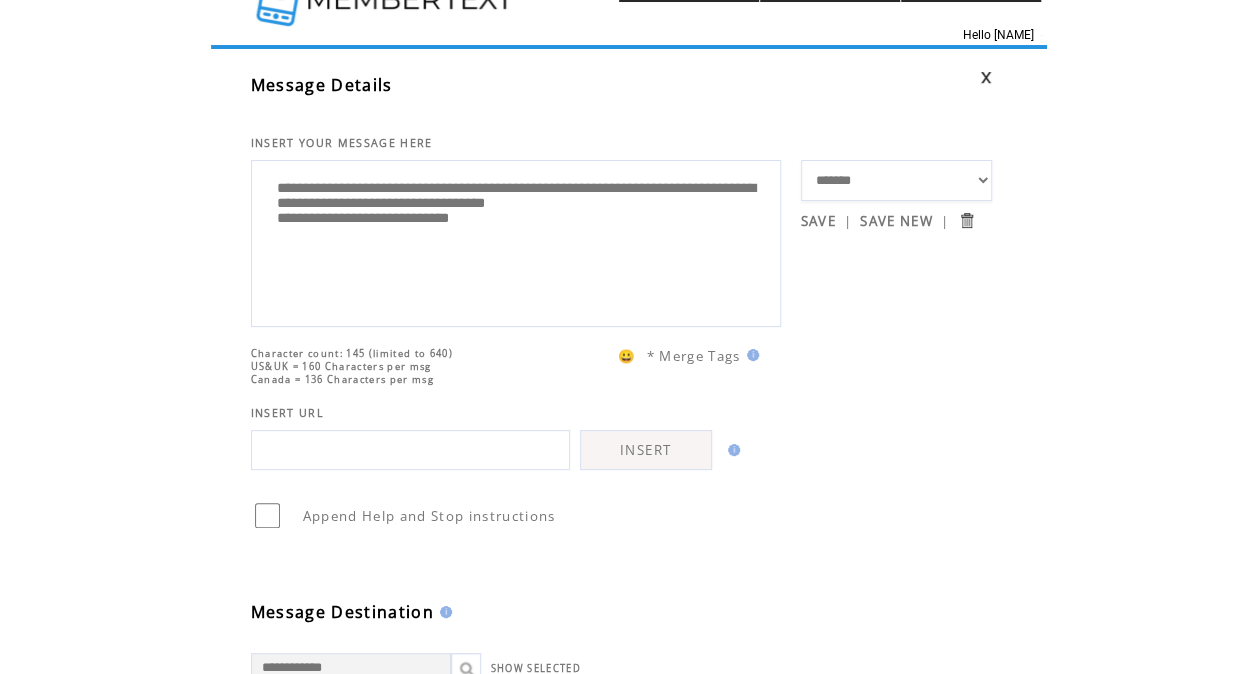 select on "*****" 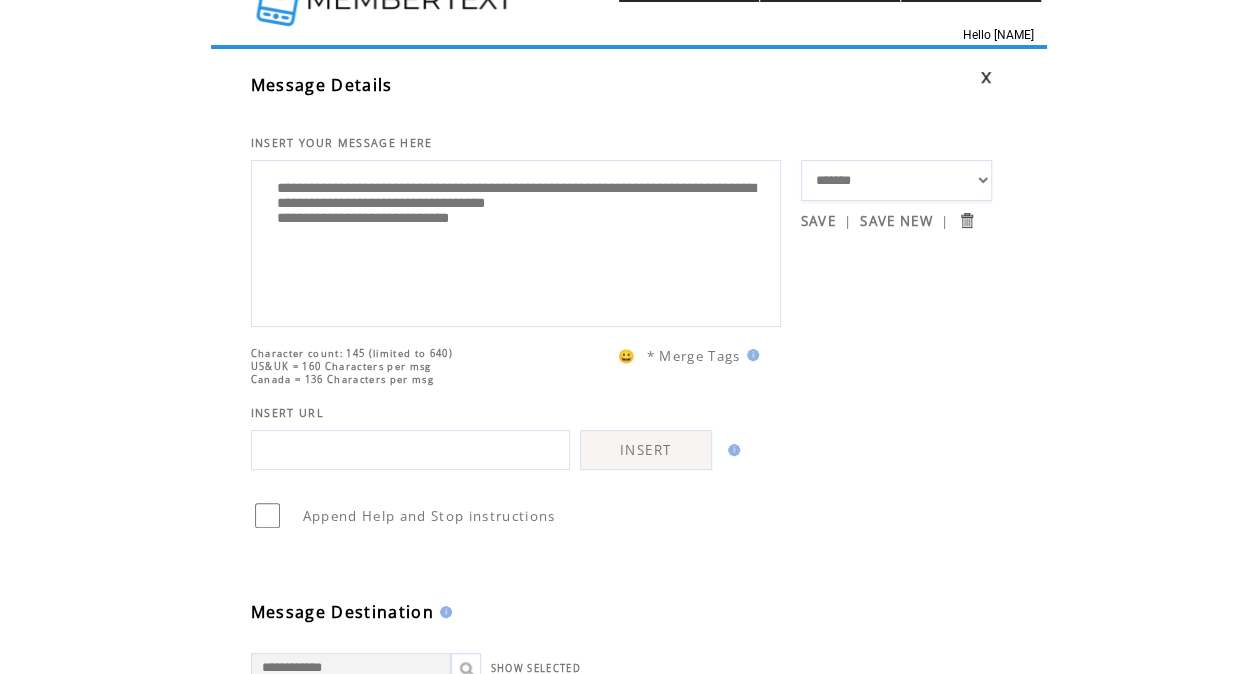 click on "**********" 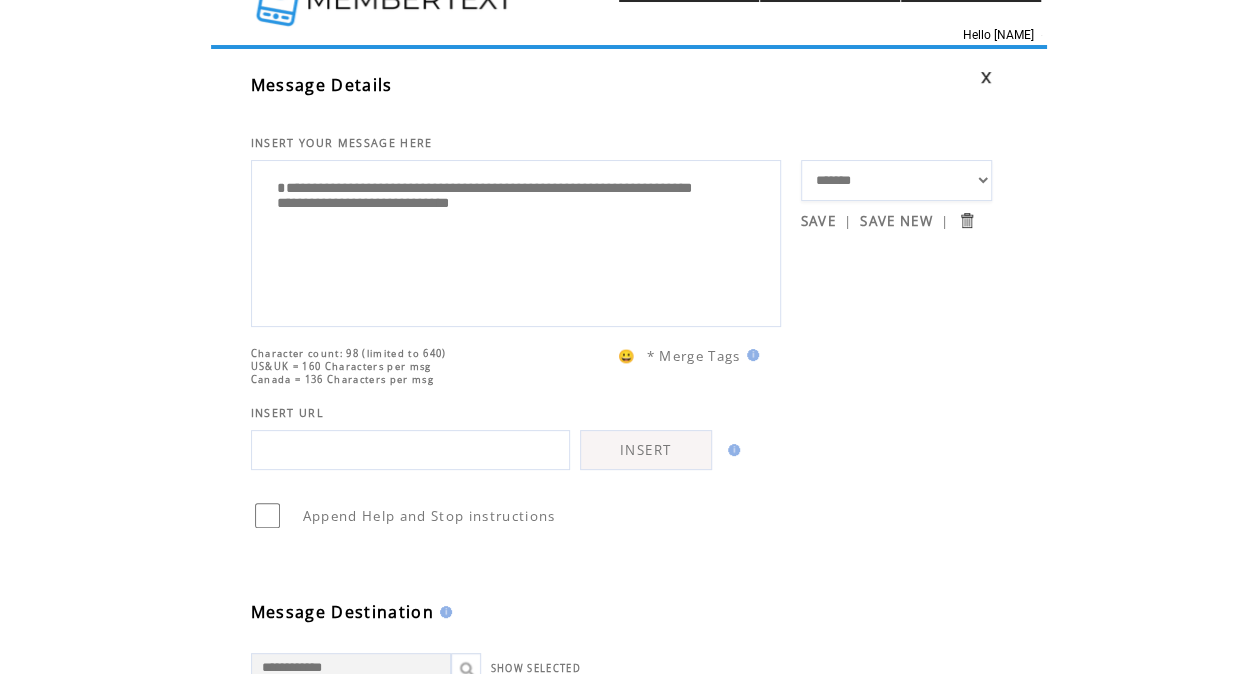 type on "**********" 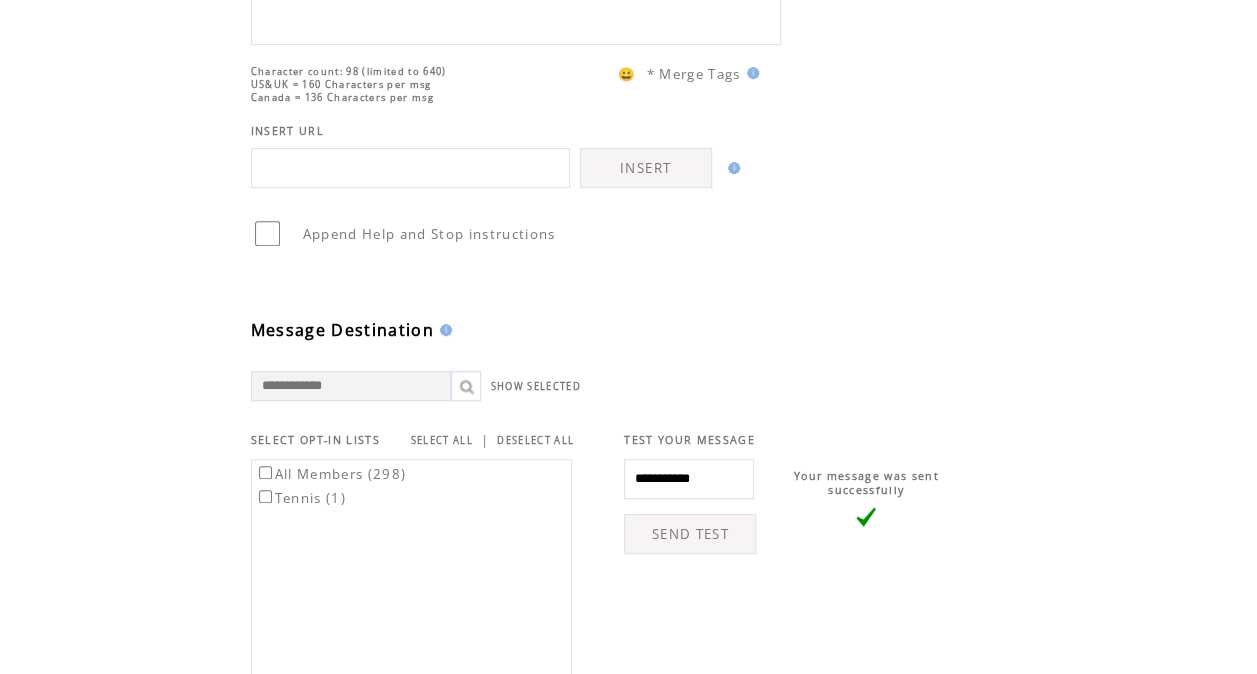 scroll, scrollTop: 339, scrollLeft: 0, axis: vertical 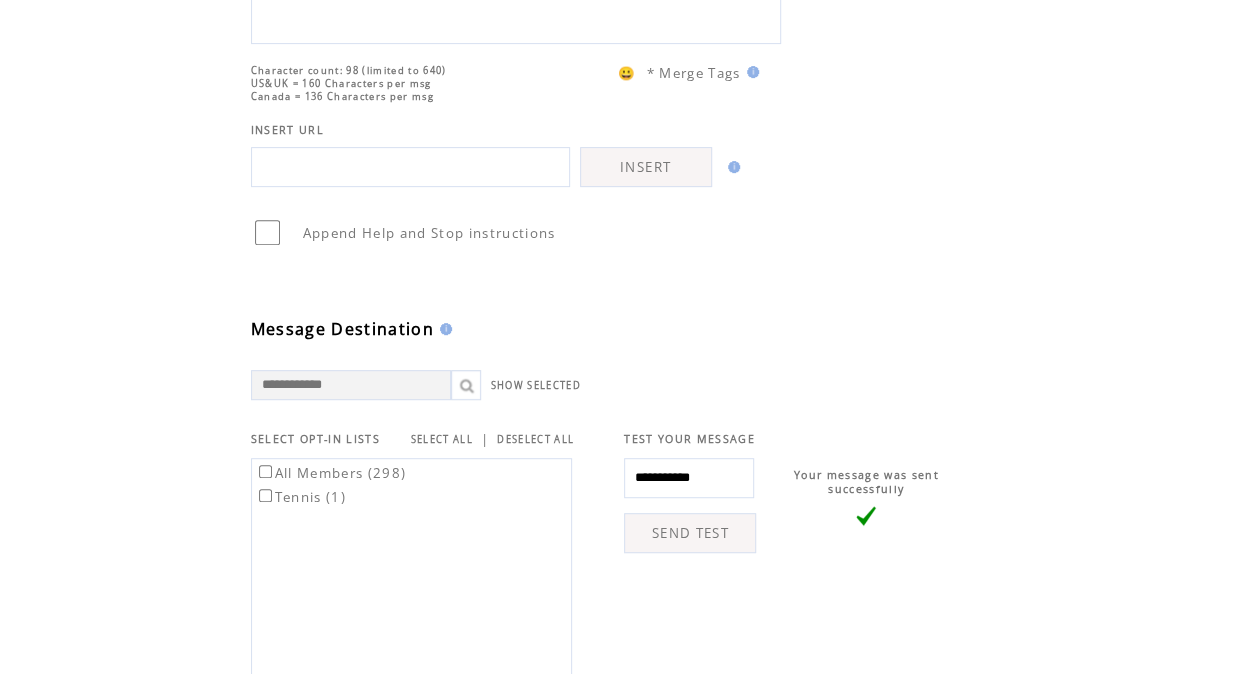 click on "SEND TEST" at bounding box center [690, 533] 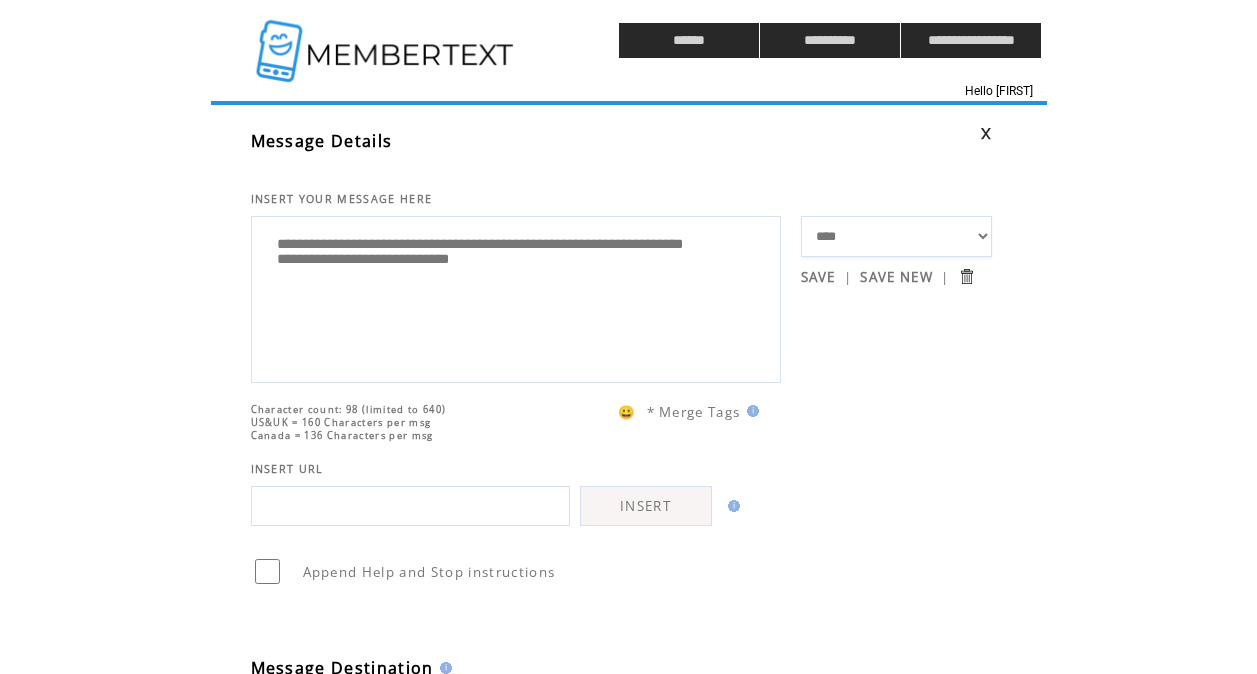 scroll, scrollTop: 0, scrollLeft: 0, axis: both 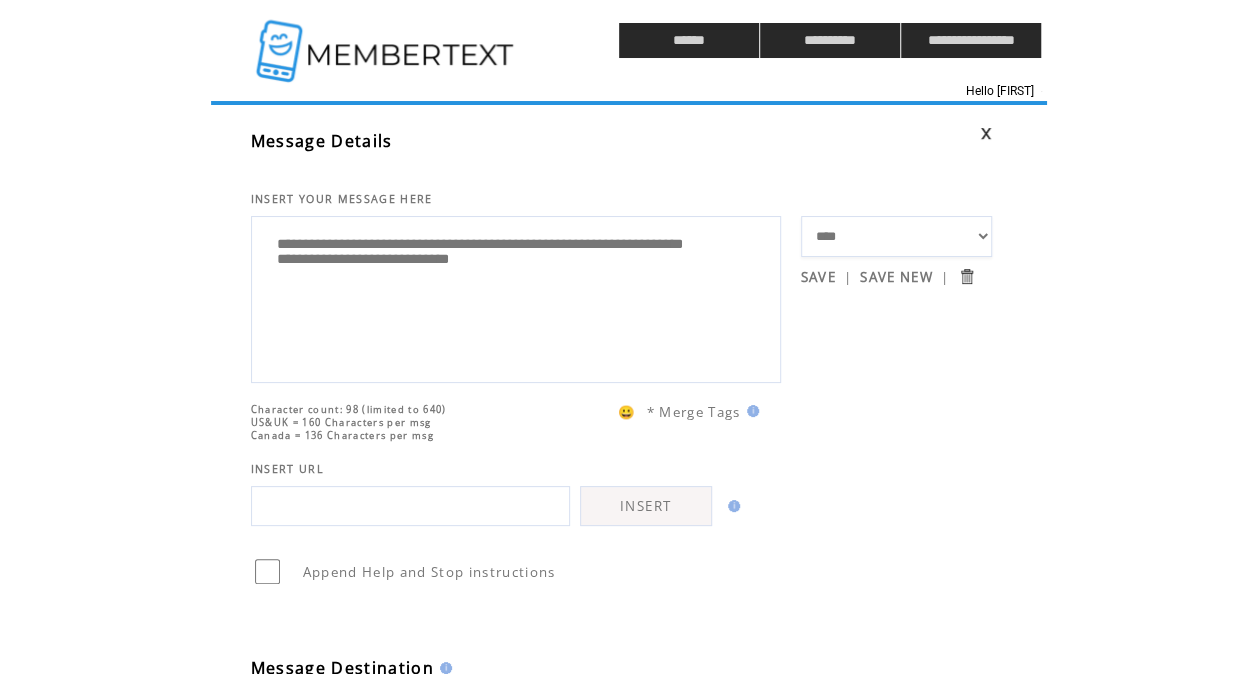 click at bounding box center (387, 40) 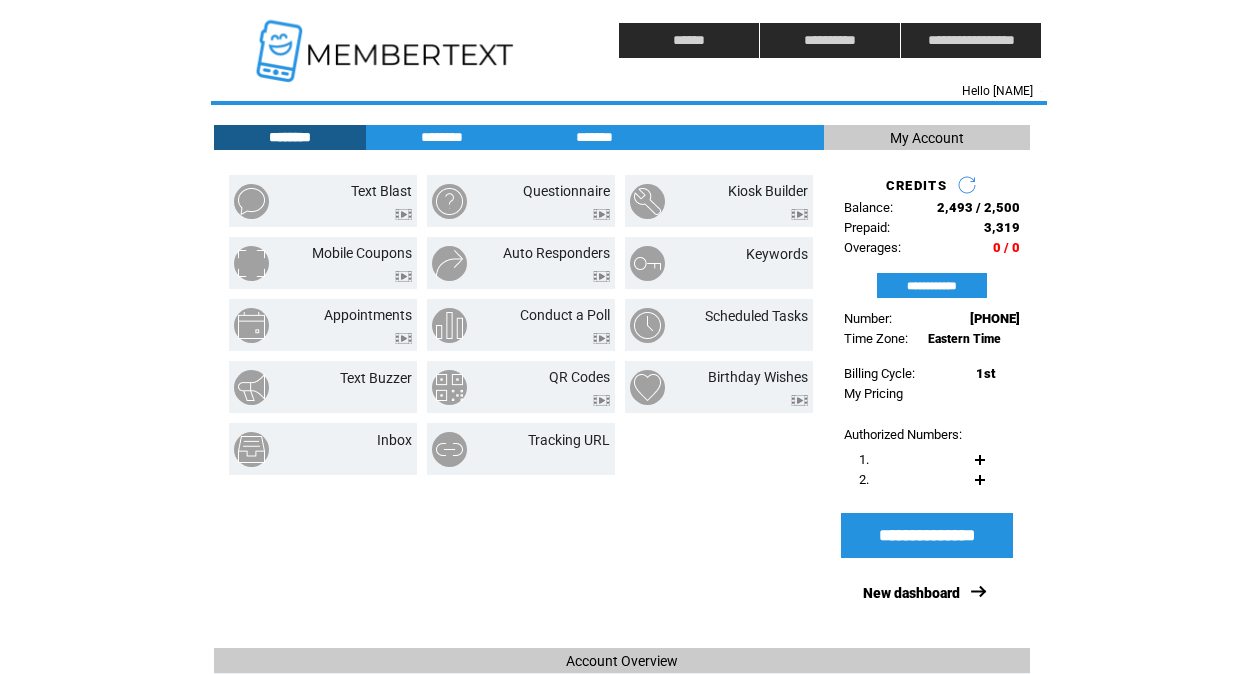 scroll, scrollTop: 0, scrollLeft: 0, axis: both 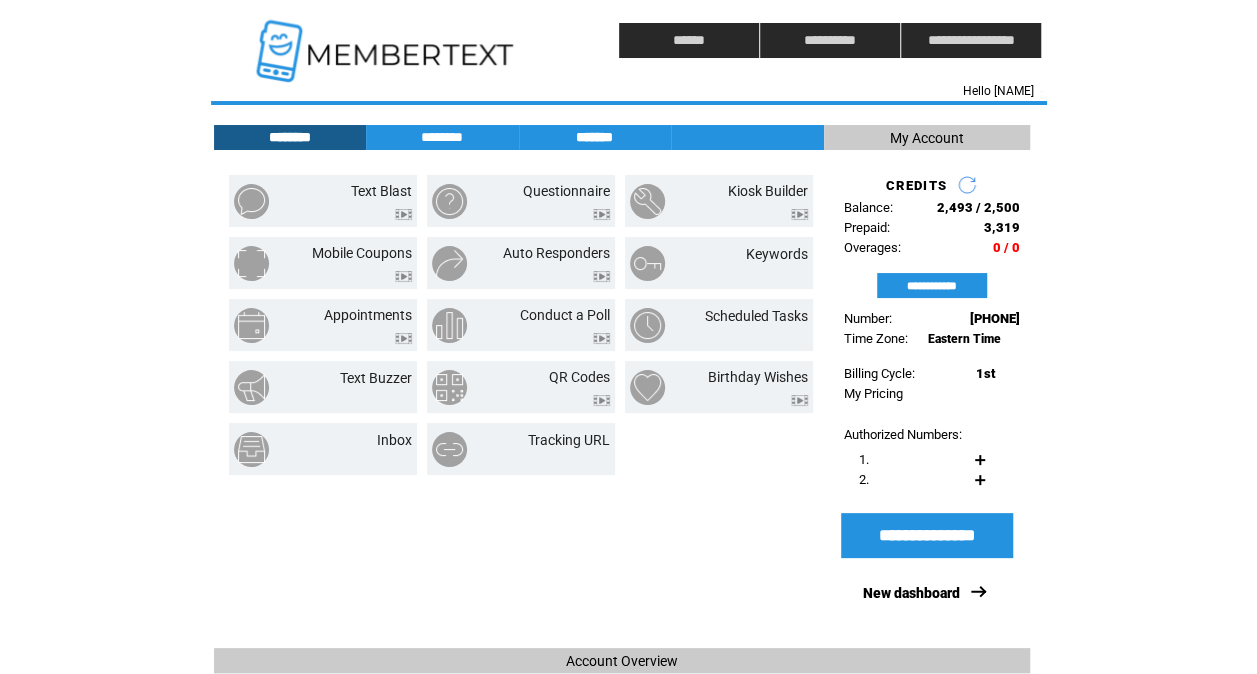 click on "*******" at bounding box center (595, 137) 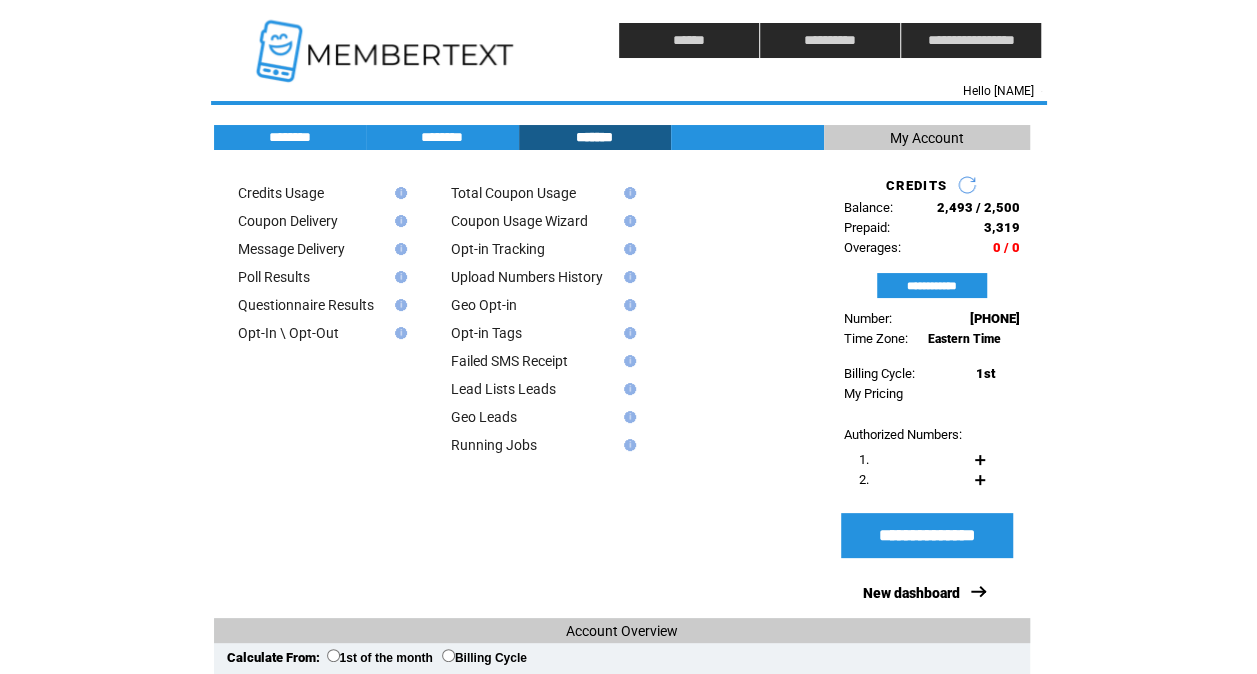 click on "**********" 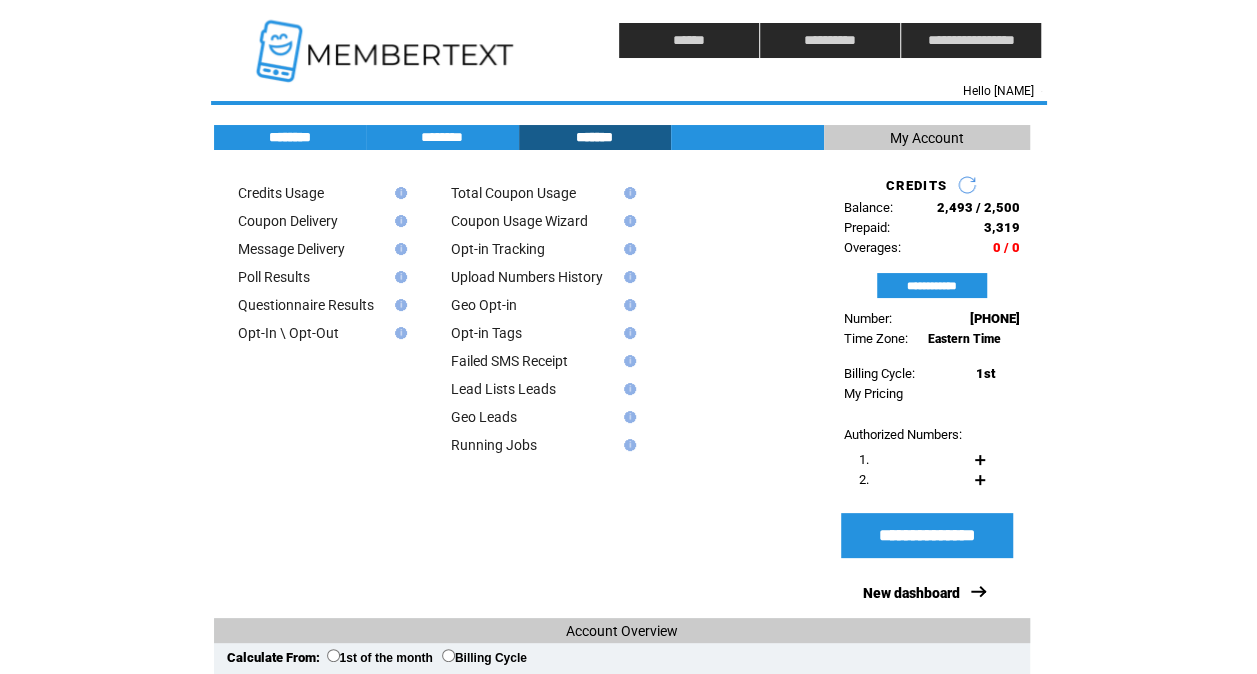 click on "********" at bounding box center (290, 137) 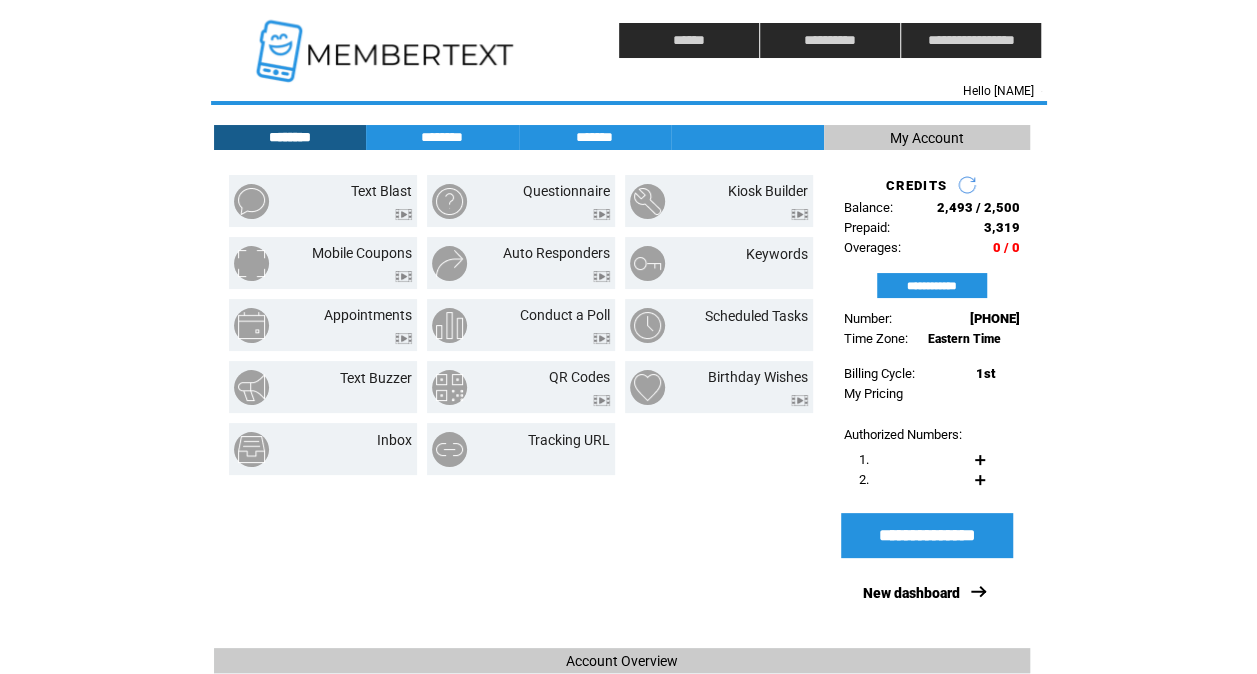 click on "**********" at bounding box center [629, 520] 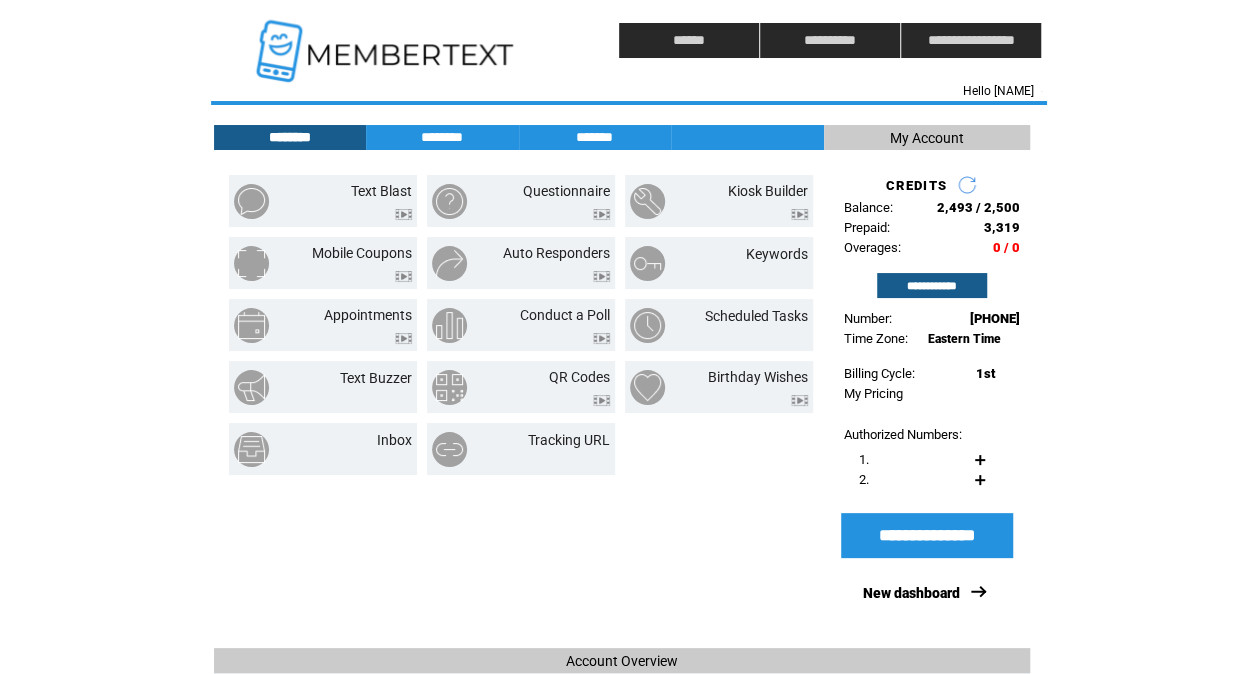 click on "**********" at bounding box center (932, 285) 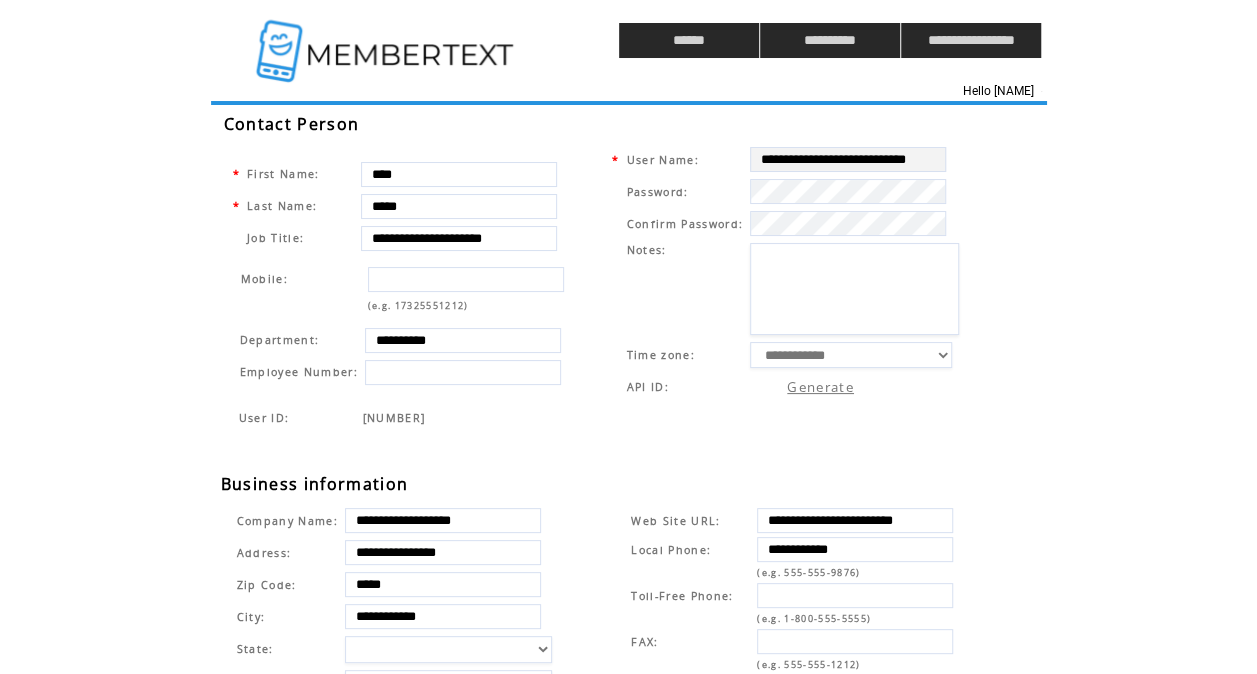 scroll, scrollTop: 294, scrollLeft: 0, axis: vertical 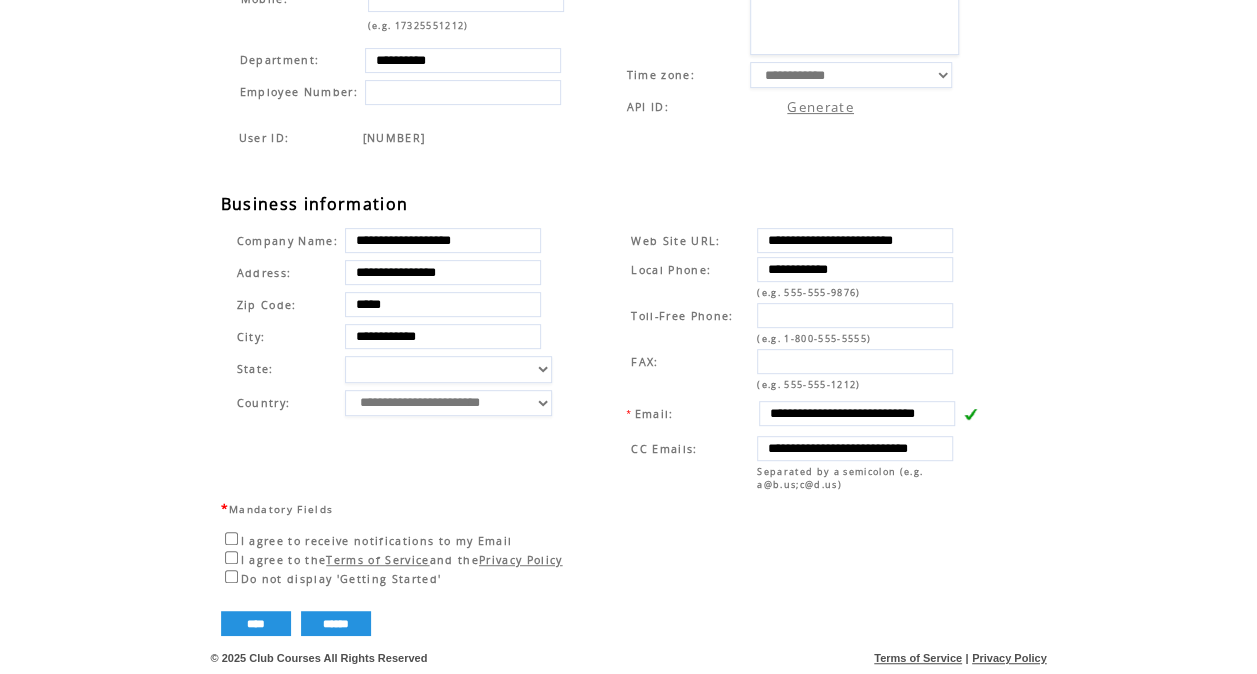 drag, startPoint x: 814, startPoint y: 418, endPoint x: 1044, endPoint y: 442, distance: 231.24878 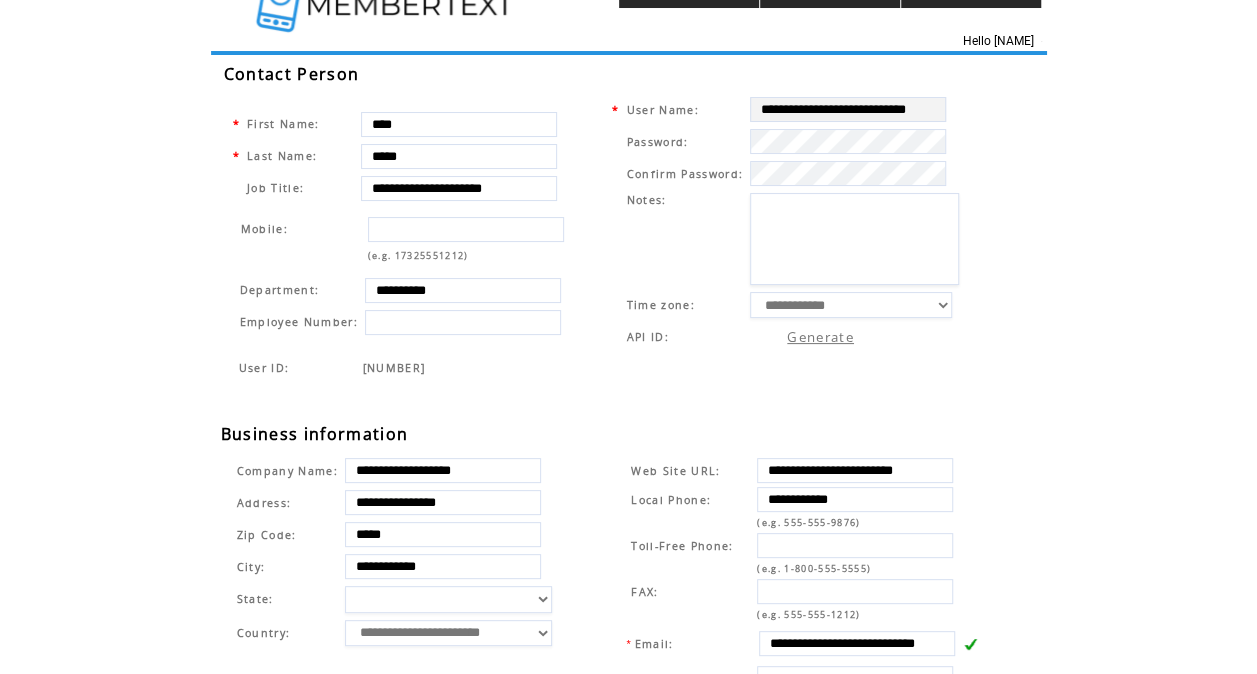 scroll, scrollTop: 0, scrollLeft: 0, axis: both 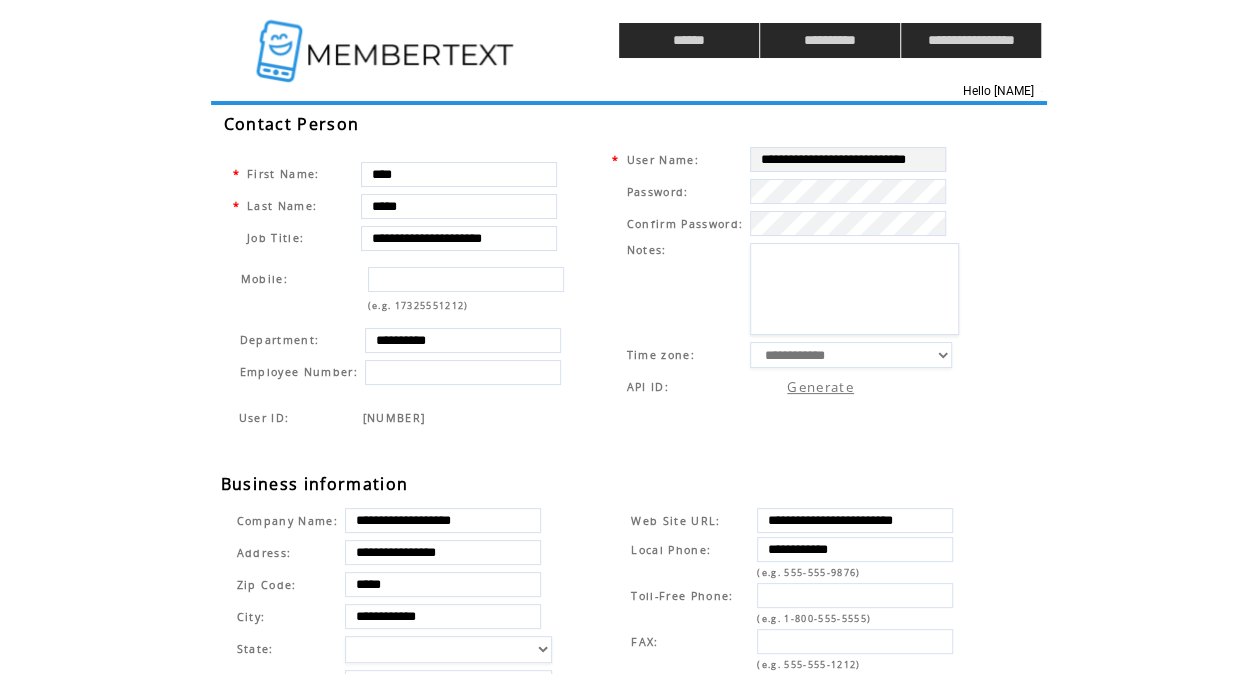 click at bounding box center [387, 40] 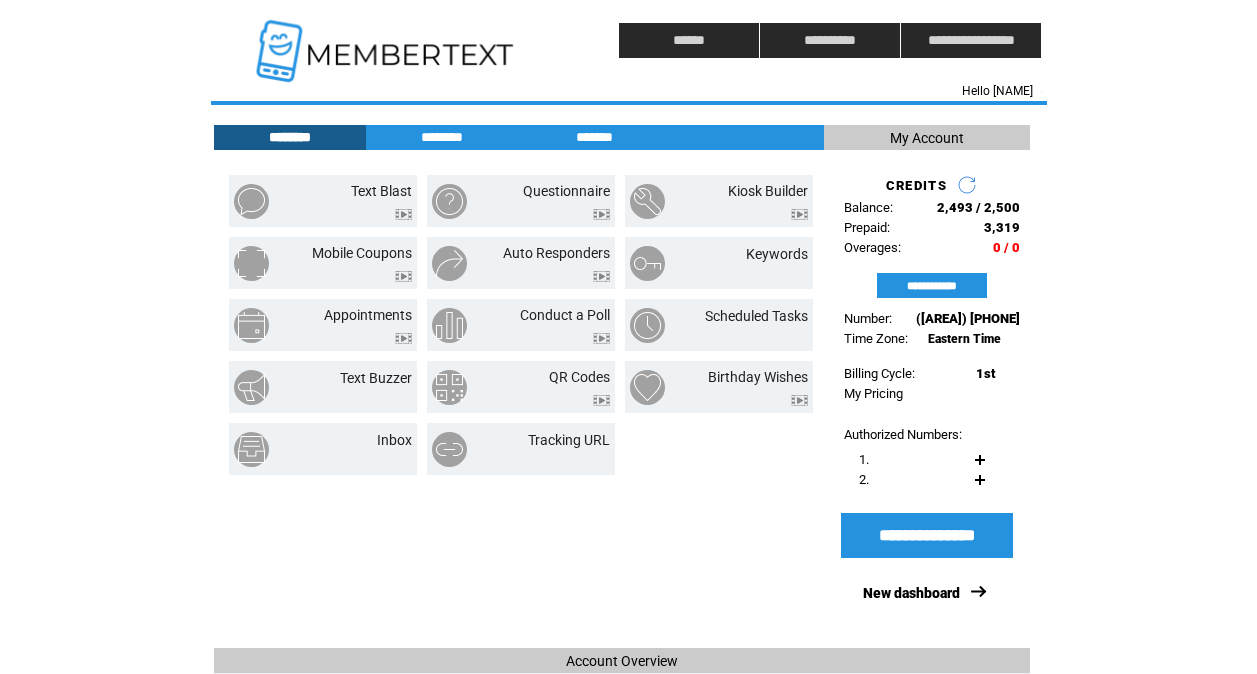 scroll, scrollTop: 0, scrollLeft: 0, axis: both 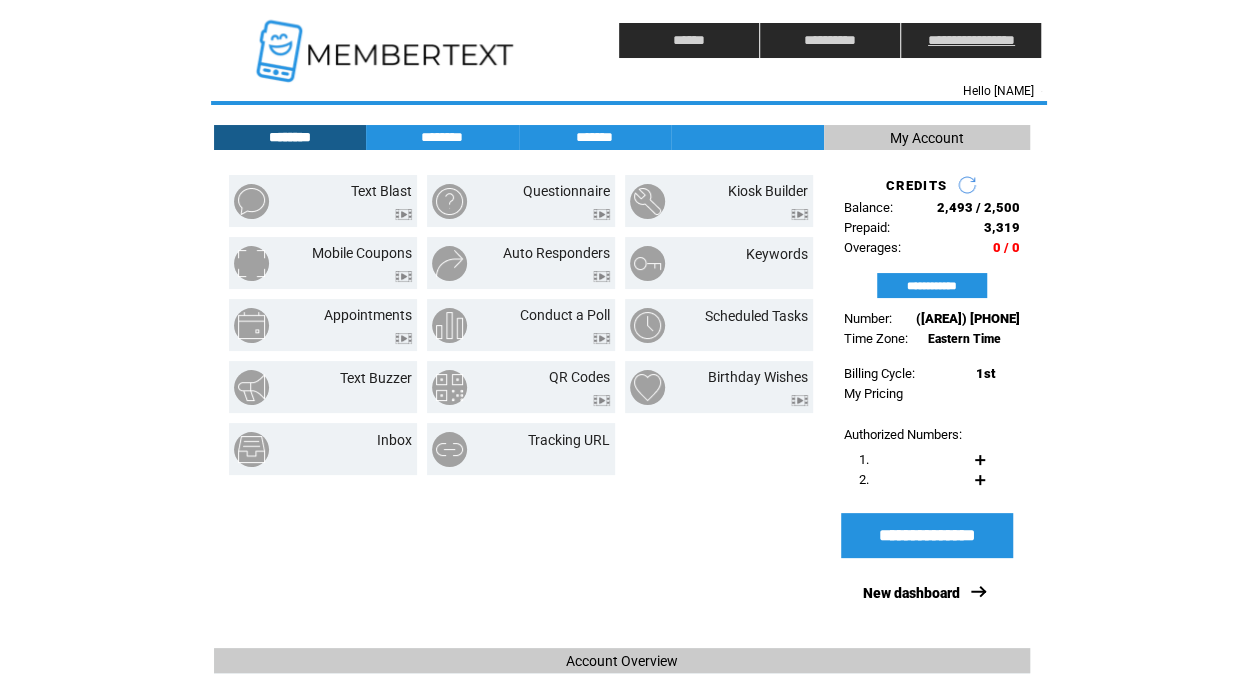 click on "**********" at bounding box center (971, 40) 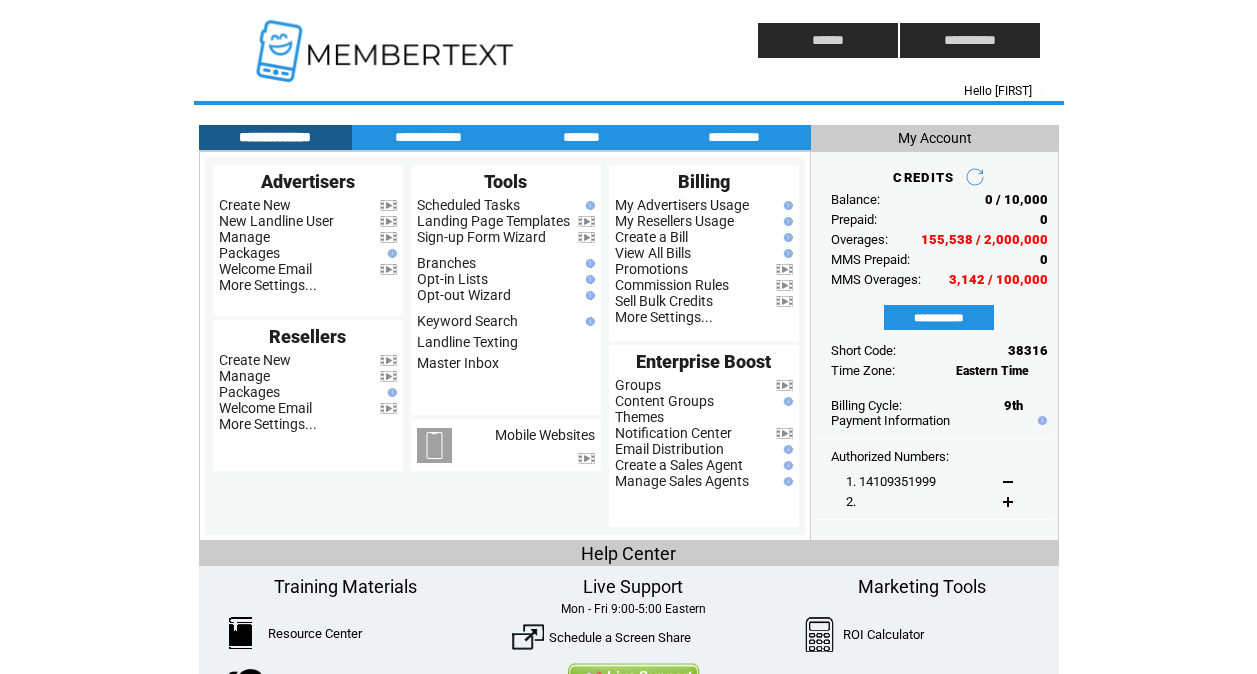 scroll, scrollTop: 0, scrollLeft: 0, axis: both 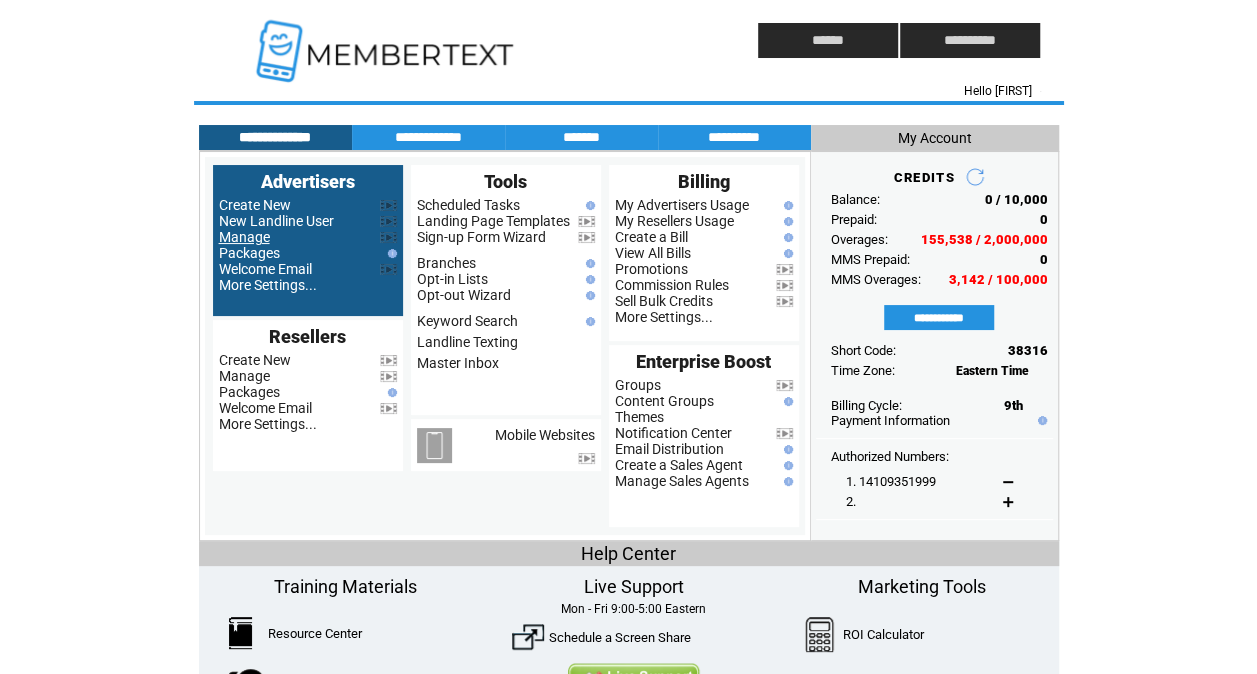 click on "Manage" at bounding box center [244, 237] 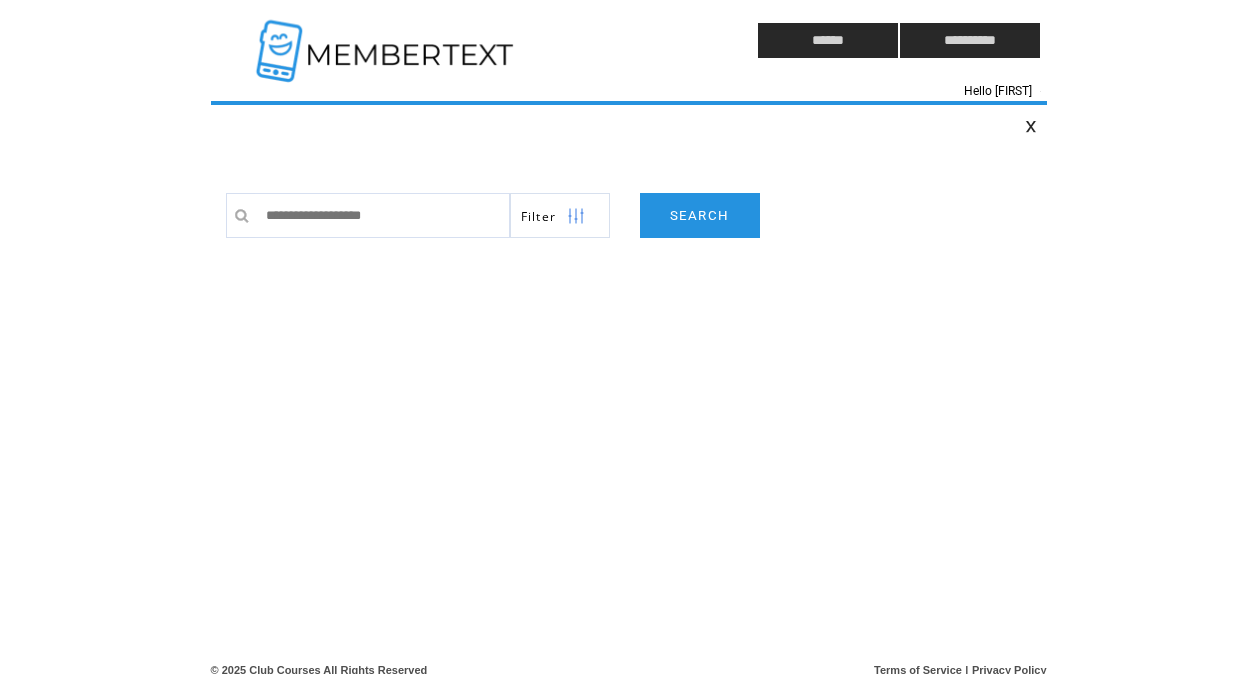 scroll, scrollTop: 0, scrollLeft: 0, axis: both 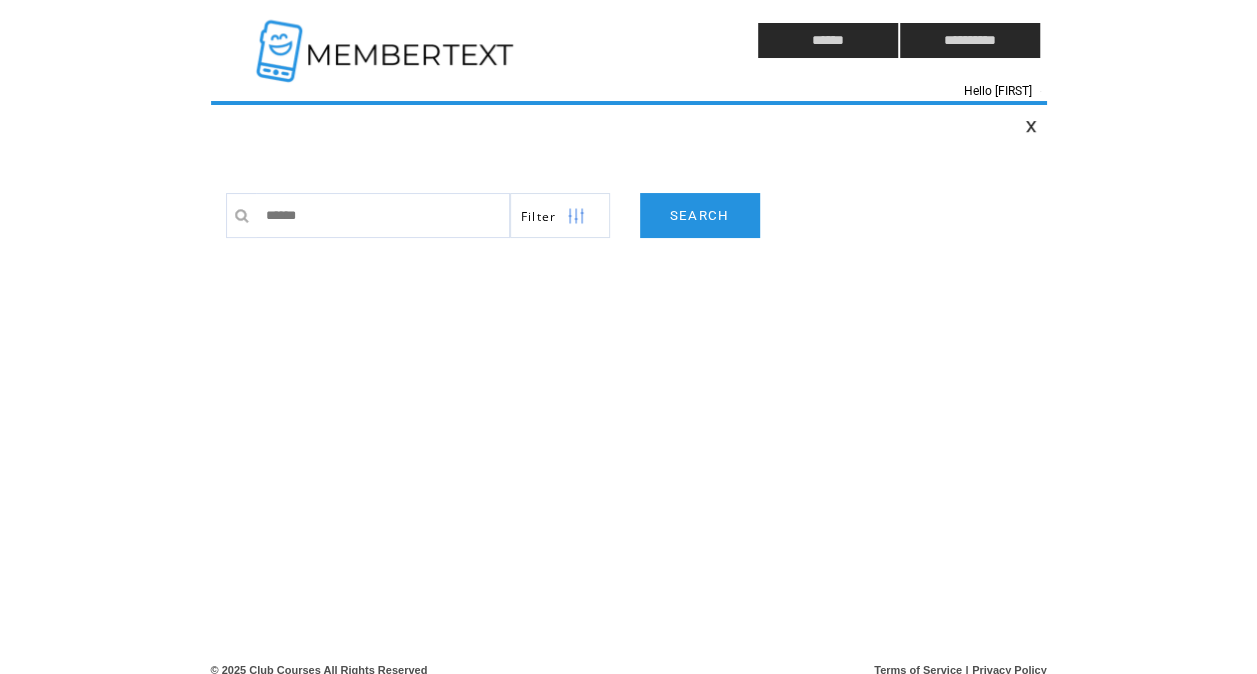 type on "*******" 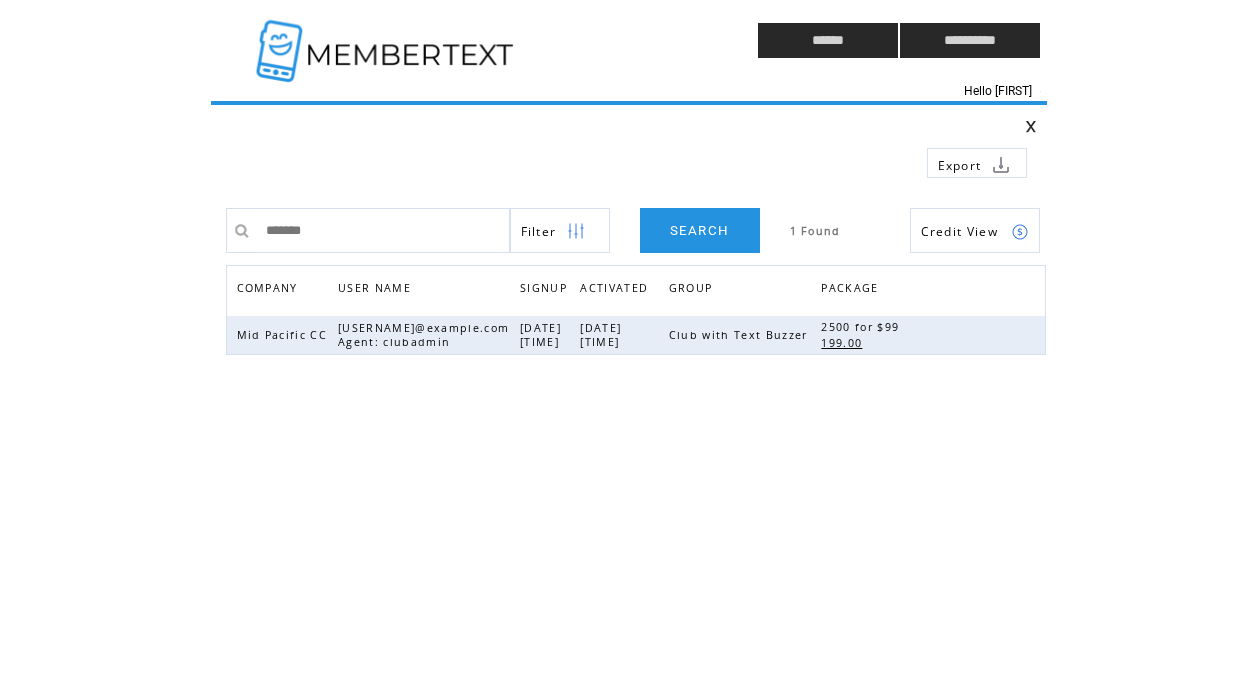 scroll, scrollTop: 0, scrollLeft: 0, axis: both 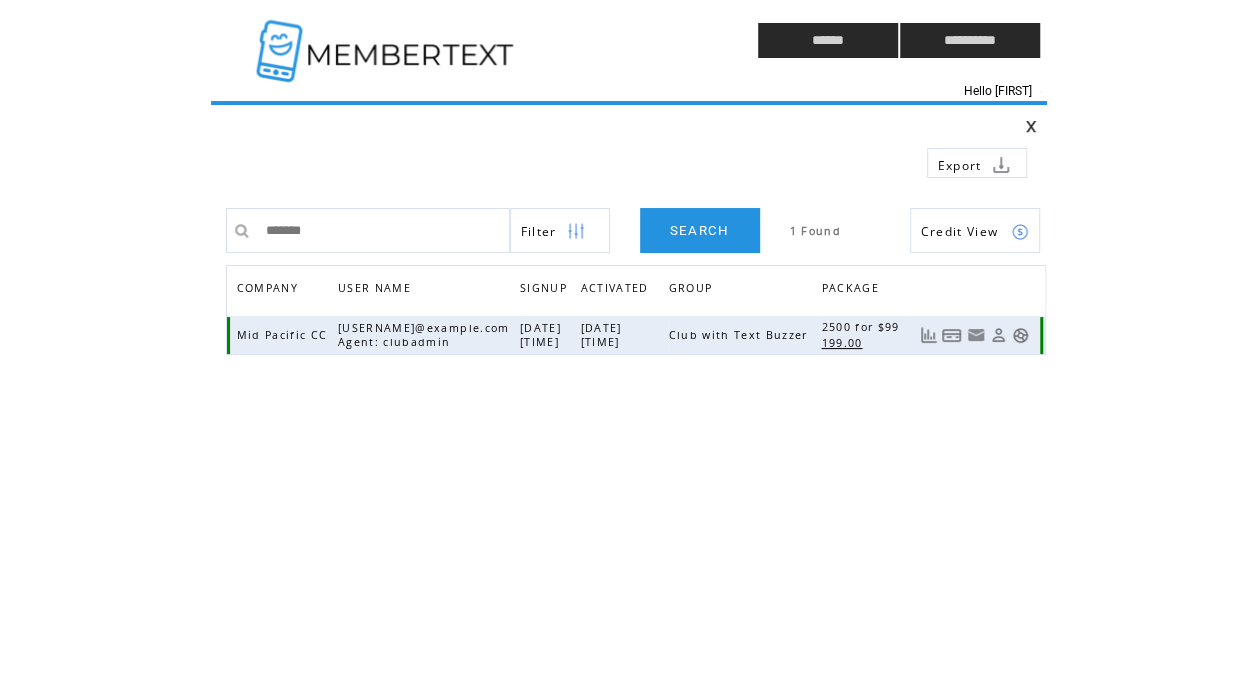click at bounding box center [1020, 335] 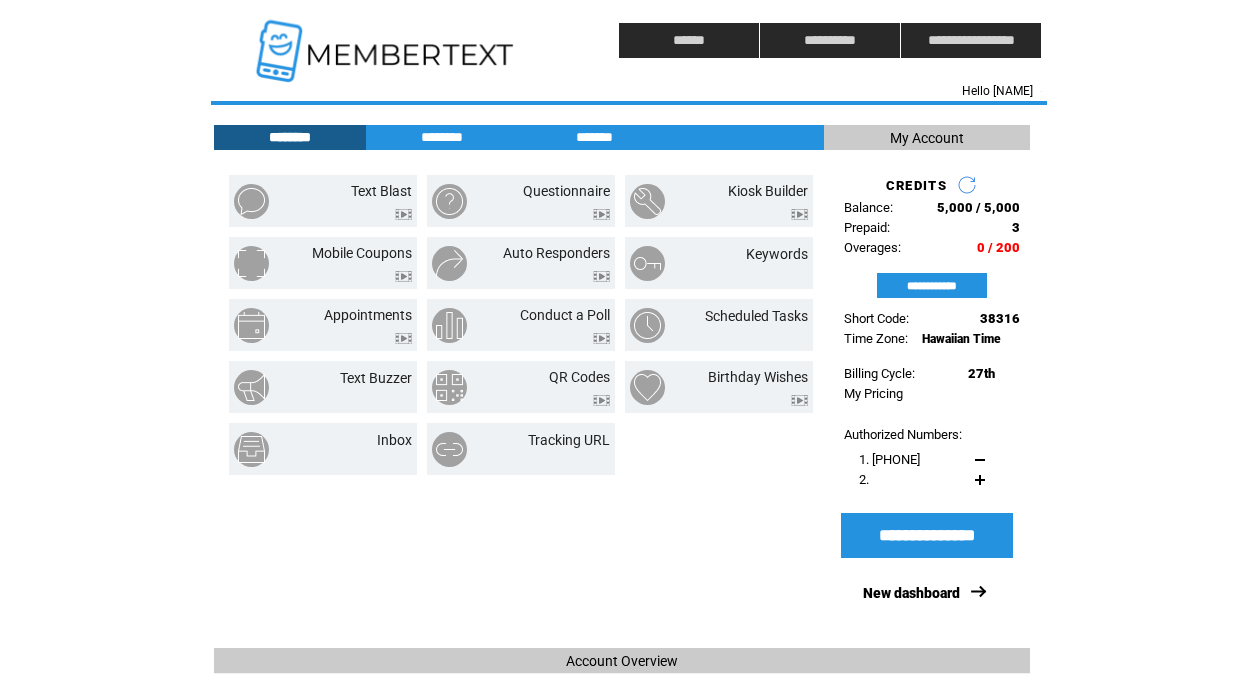 scroll, scrollTop: 0, scrollLeft: 0, axis: both 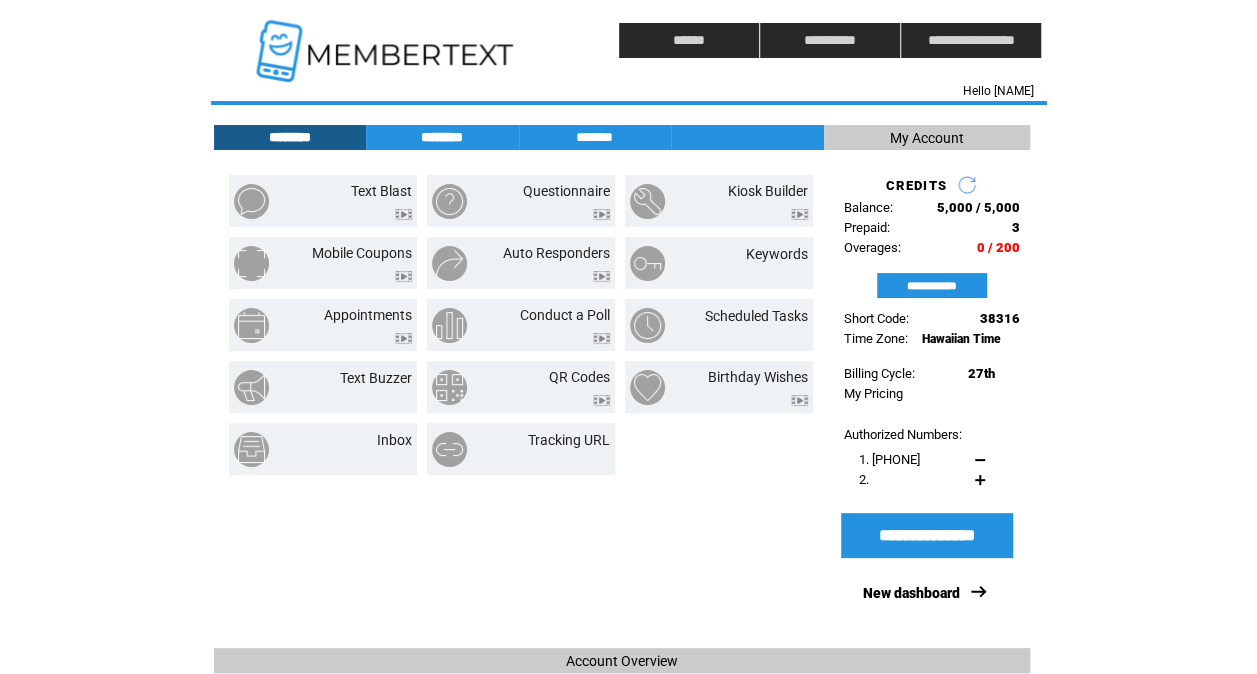 click on "********" at bounding box center (442, 137) 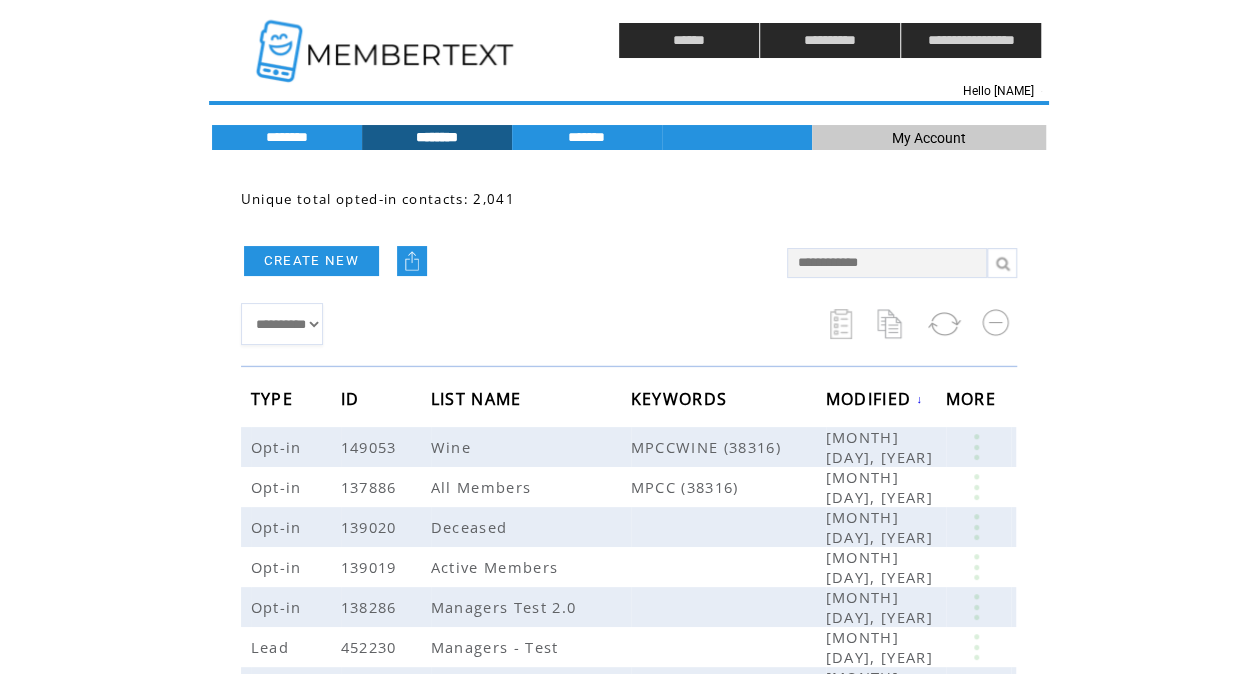 click at bounding box center (841, 324) 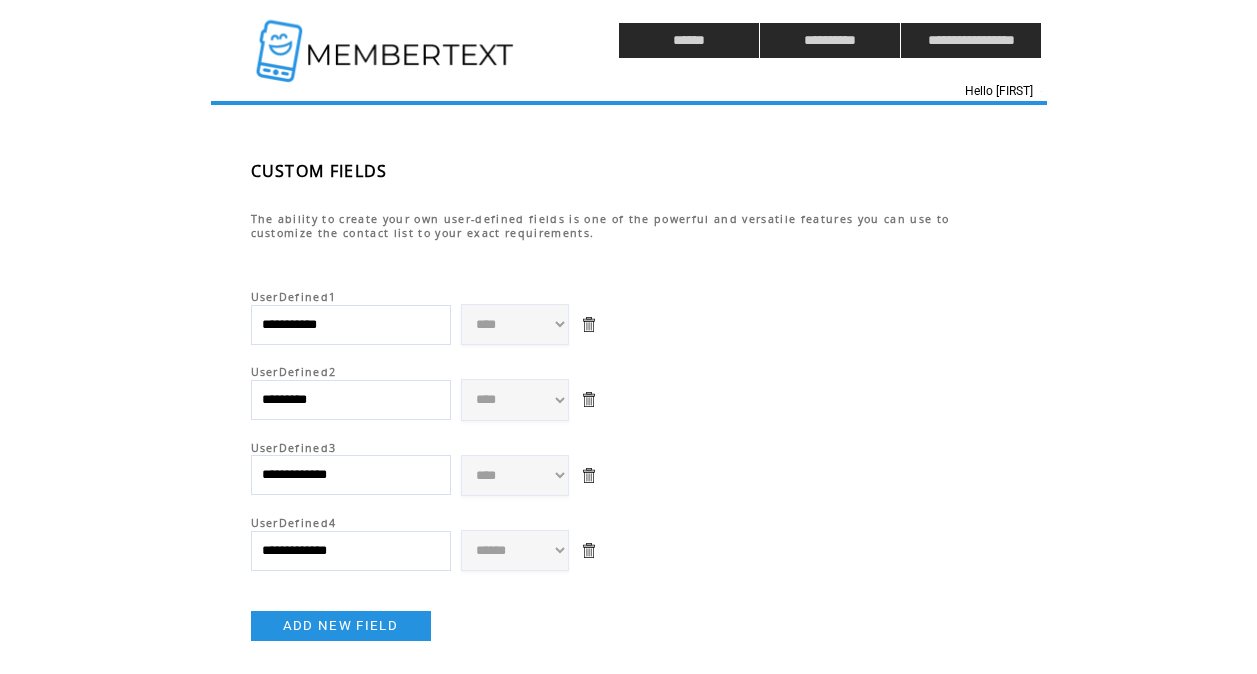 scroll, scrollTop: 0, scrollLeft: 0, axis: both 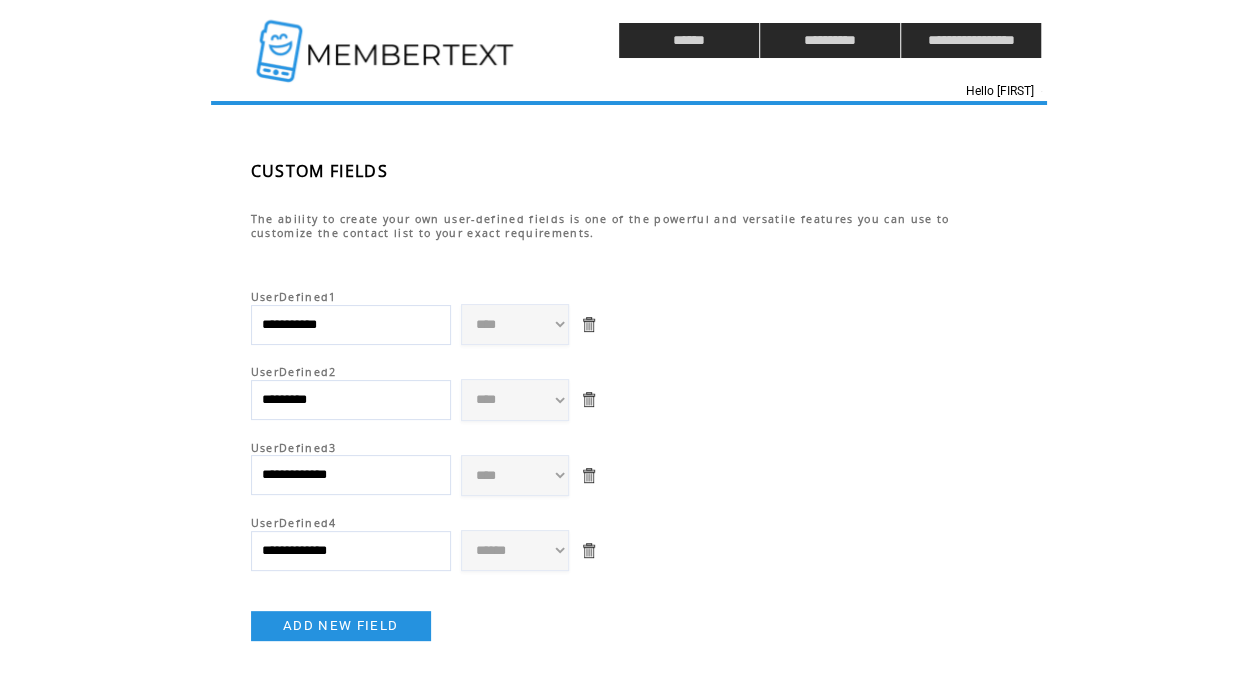 click at bounding box center [387, 40] 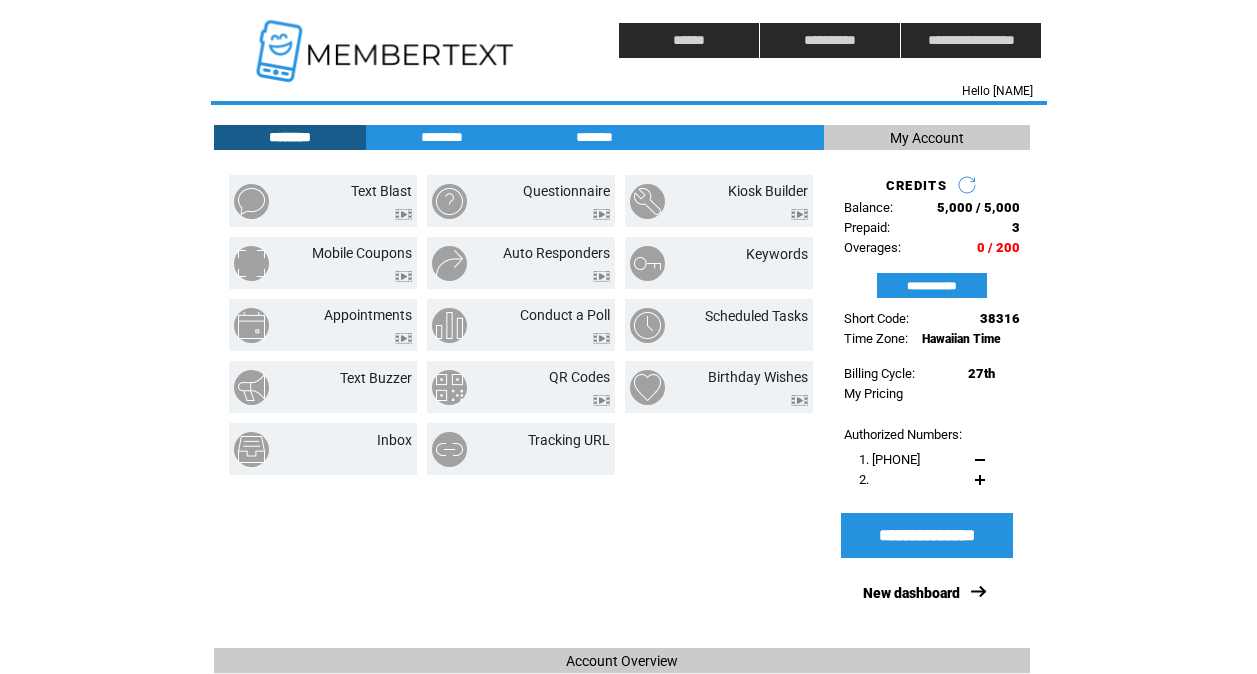 scroll, scrollTop: 0, scrollLeft: 0, axis: both 